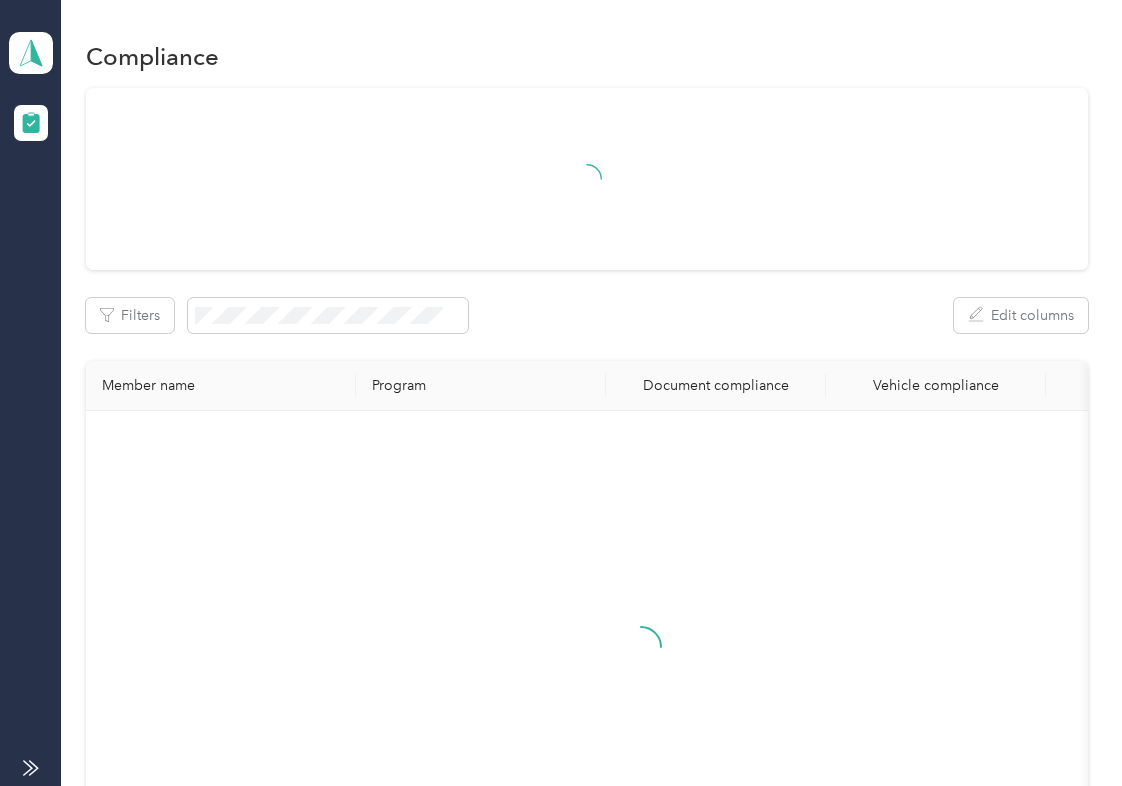 scroll, scrollTop: 0, scrollLeft: 0, axis: both 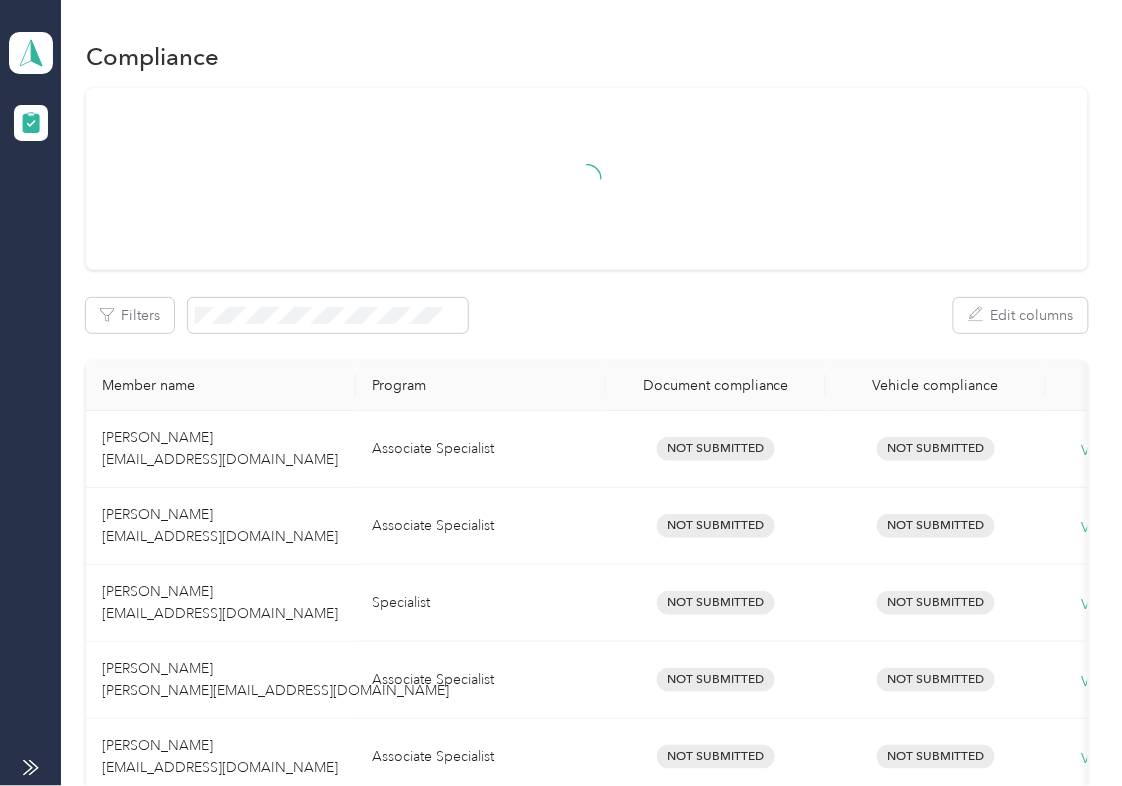 click on "Filters Edit columns Member name Program Document compliance Vehicle compliance             [PERSON_NAME]
[EMAIL_ADDRESS][DOMAIN_NAME] Associate Specialist Not Submitted Not Submitted View history [PERSON_NAME]
[EMAIL_ADDRESS][DOMAIN_NAME] Associate Specialist Not Submitted Not Submitted View history [PERSON_NAME]
[EMAIL_ADDRESS][DOMAIN_NAME] Specialist Not Submitted Not Submitted View history [PERSON_NAME]
[PERSON_NAME][EMAIL_ADDRESS][DOMAIN_NAME] Associate Specialist Not Submitted Not Submitted View history [PERSON_NAME]
[EMAIL_ADDRESS][DOMAIN_NAME] Associate Specialist Not Submitted Not Submitted View history [PERSON_NAME]
[EMAIL_ADDRESS][DOMAIN_NAME] Specialist Not Submitted Not Submitted View history [PERSON_NAME]
[EMAIL_ADDRESS][DOMAIN_NAME] Specialist Not Submitted Not Submitted View history [PERSON_NAME]
[EMAIL_ADDRESS][DOMAIN_NAME] Associate Specialist Not Submitted Not Submitted View history [PERSON_NAME]
[EMAIL_ADDRESS][DOMAIN_NAME] President Not Submitted Not Submitted View history [PERSON_NAME]
[PERSON_NAME][EMAIL_ADDRESS][DOMAIN_NAME]" at bounding box center [587, 1244] 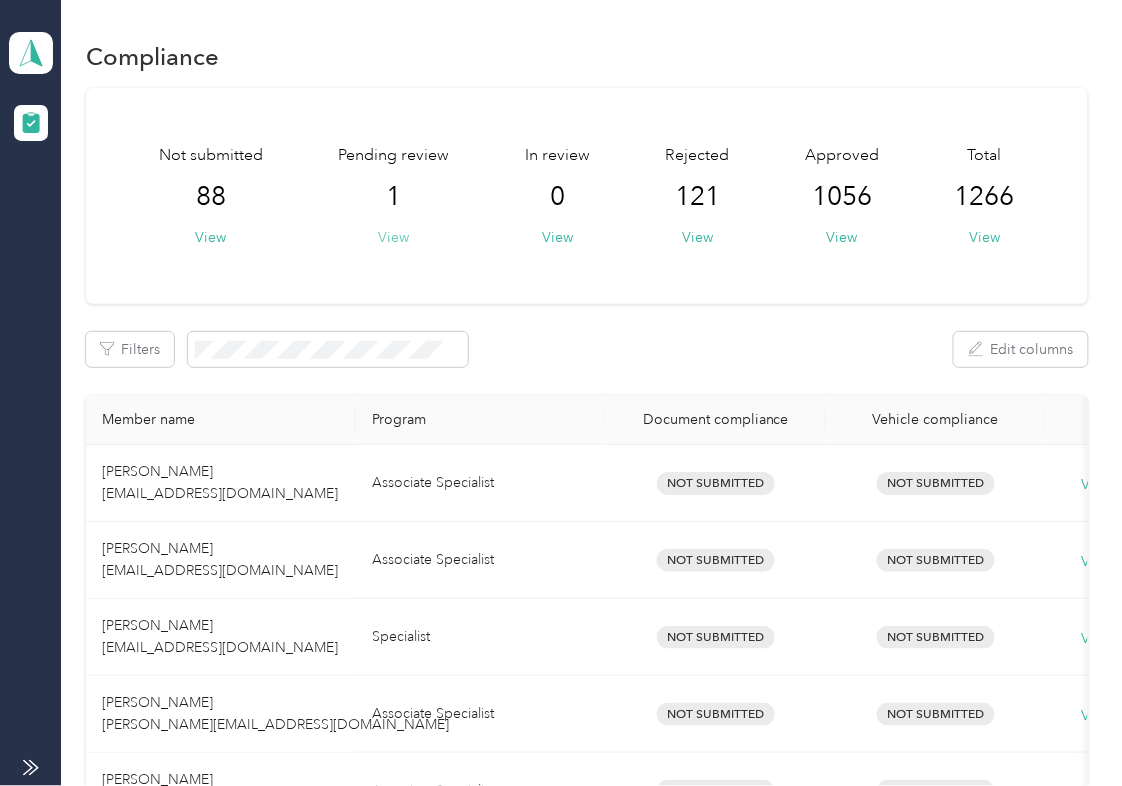 click on "View" at bounding box center (393, 237) 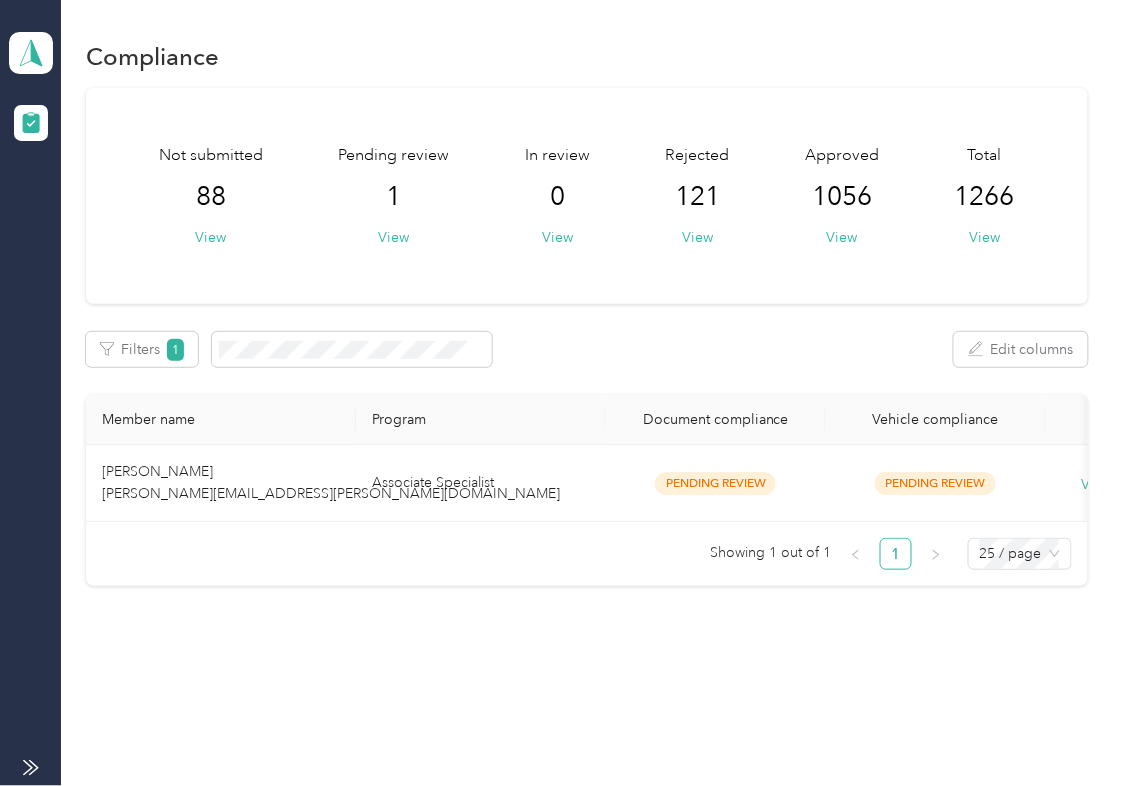 click on "Not submitted 88 View Pending review 1 View In review 0 View Rejected 121 View Approved 1056 View Total 1266 View" at bounding box center (587, 196) 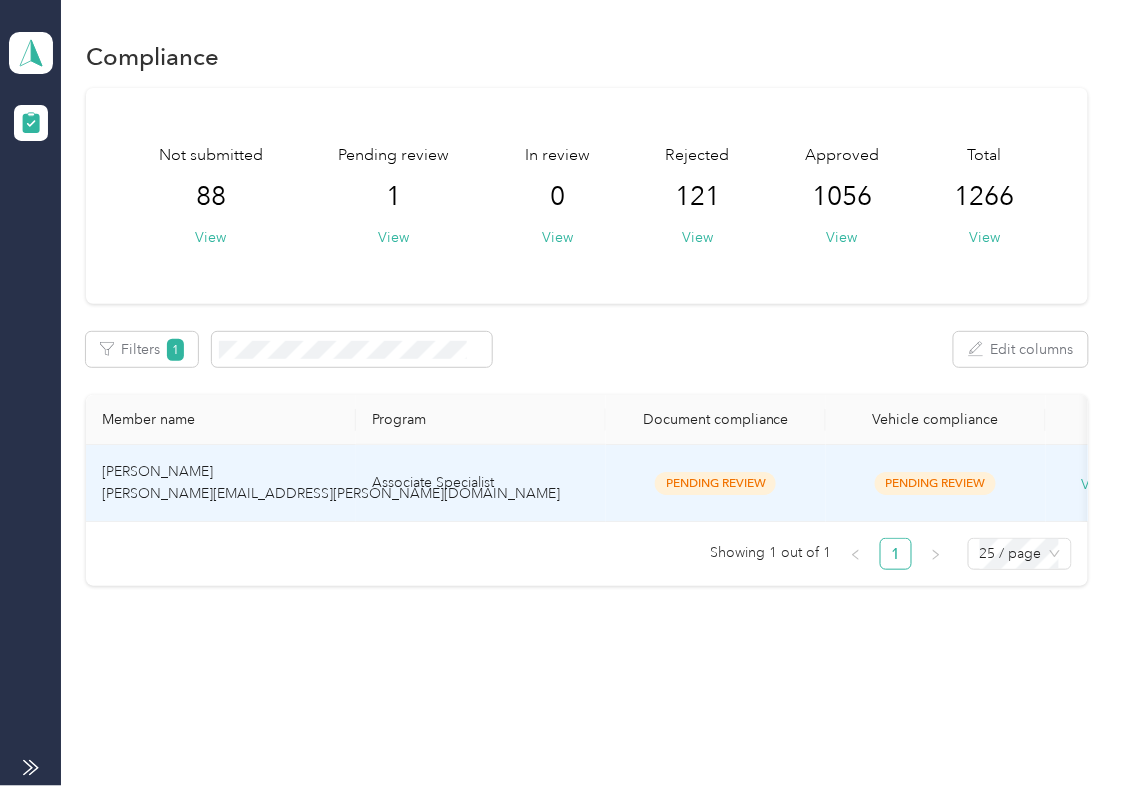click on "[PERSON_NAME]
[PERSON_NAME][EMAIL_ADDRESS][PERSON_NAME][DOMAIN_NAME]" at bounding box center [221, 483] 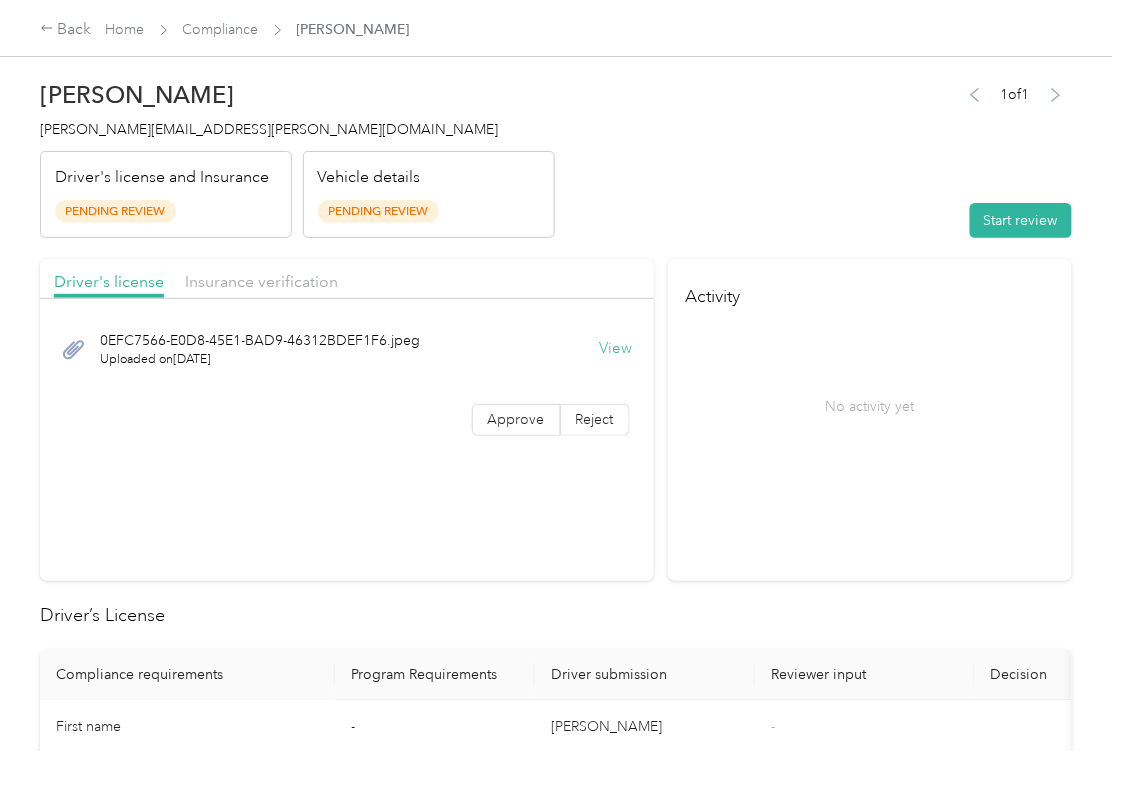 click on "View" at bounding box center (616, 349) 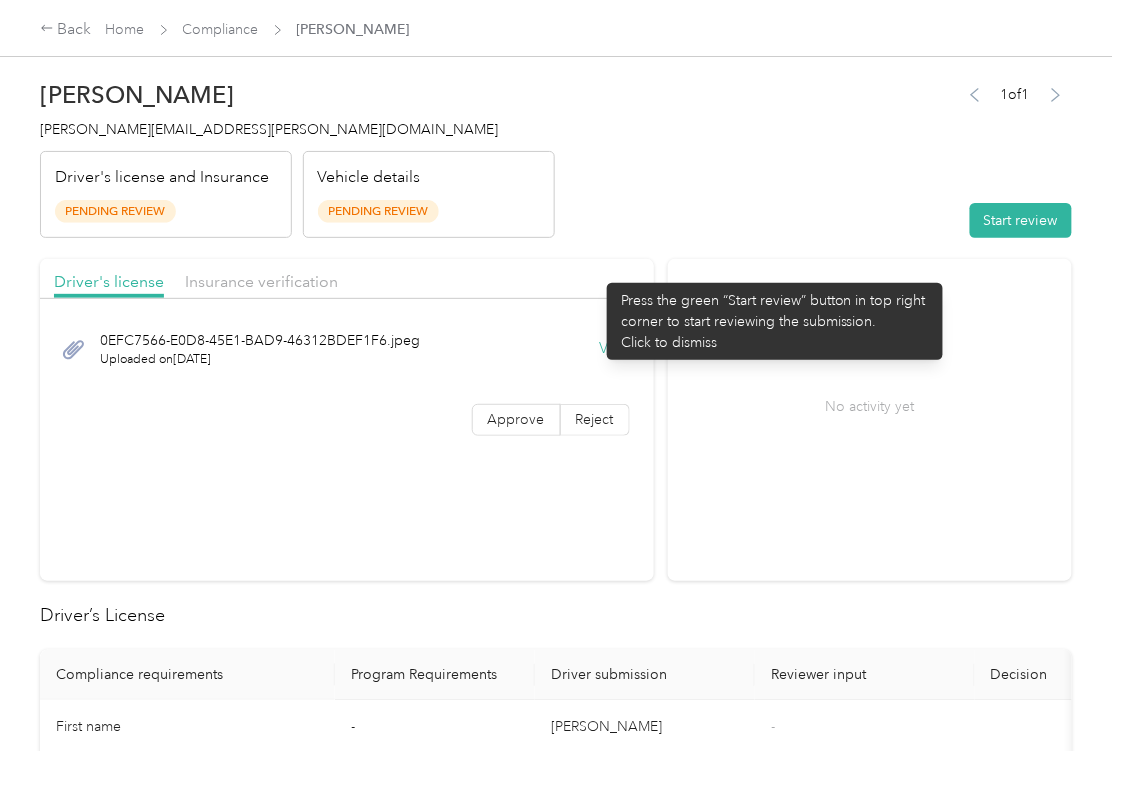 click on "[PERSON_NAME] [PERSON_NAME][EMAIL_ADDRESS][PERSON_NAME][DOMAIN_NAME] Driver's license and Insurance Pending Review Vehicle details Pending Review 1  of  1 Start review Driver's license Insurance verification 0EFC7566-E0D8-45E1-BAD9-46312BDEF1F6.jpeg Uploaded on  [DATE] View Approve Reject Activity No activity yet Driver’s License  Compliance requirements Program Requirements Driver submission Reviewer input Decision Rejection reason             First name - [PERSON_NAME] - Last name - [PERSON_NAME] - Mobile number - [PHONE_NUMBER][DRIVERS_LICENSE_NUMBER] - Driver License expiration * 0 month-diff - - Approve Reject Insurance Declaration Compliance requirements Program Requirements Driver submission Reviewer input Decision Rejection reason             State * - [US_STATE] - Zip code * - 43228 - Insurance Declaration expiration * 0 month-diff - - Approve Reject Bodily injury coverage per person * $1 min $0 - Approve Reject Bodily injury coverage per accident * $1 min $0 - Approve Reject Property damage coverage amount * $1 min $0 - Approve Reject - 152,540 -" at bounding box center [556, 1190] 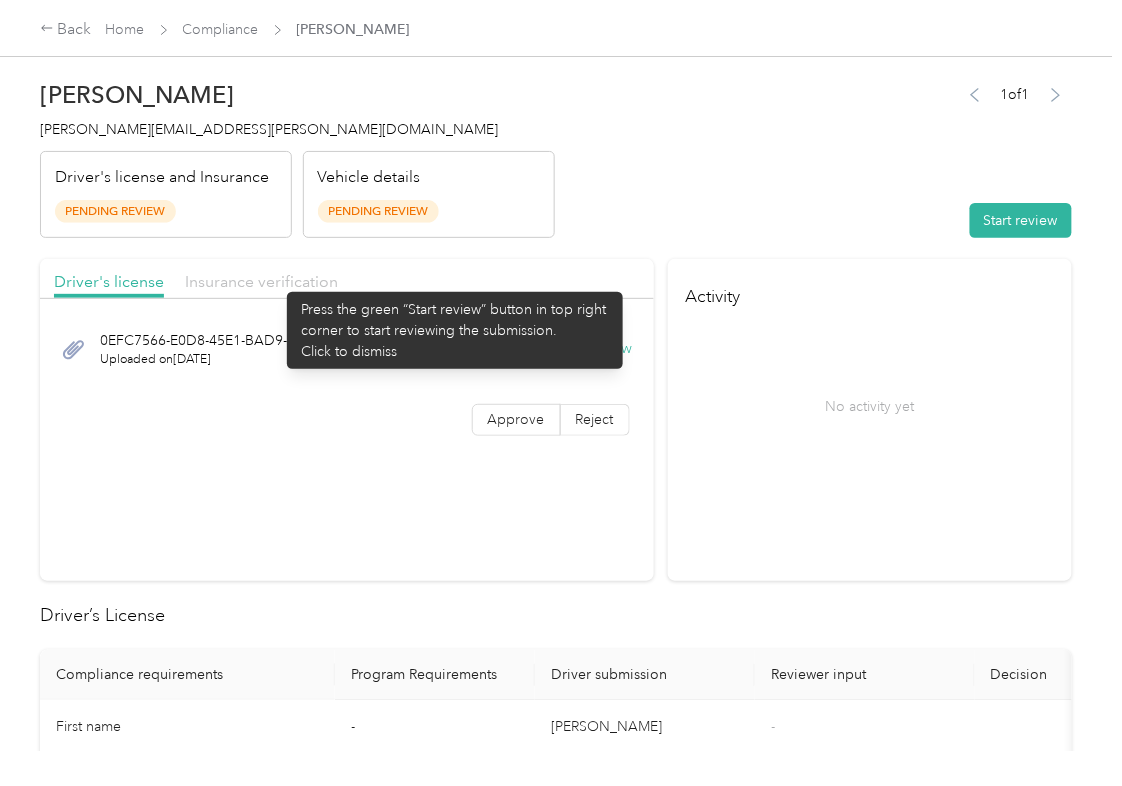 click on "Insurance verification" at bounding box center [261, 281] 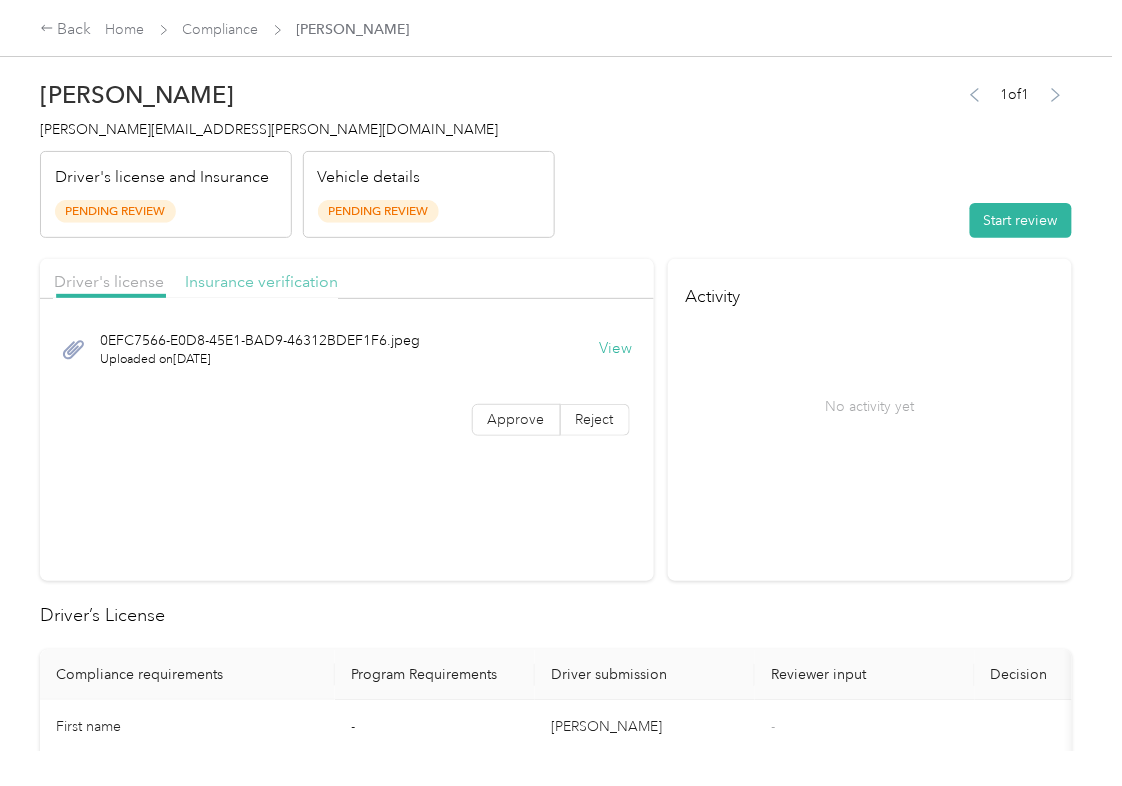 click on "Insurance verification" at bounding box center (261, 281) 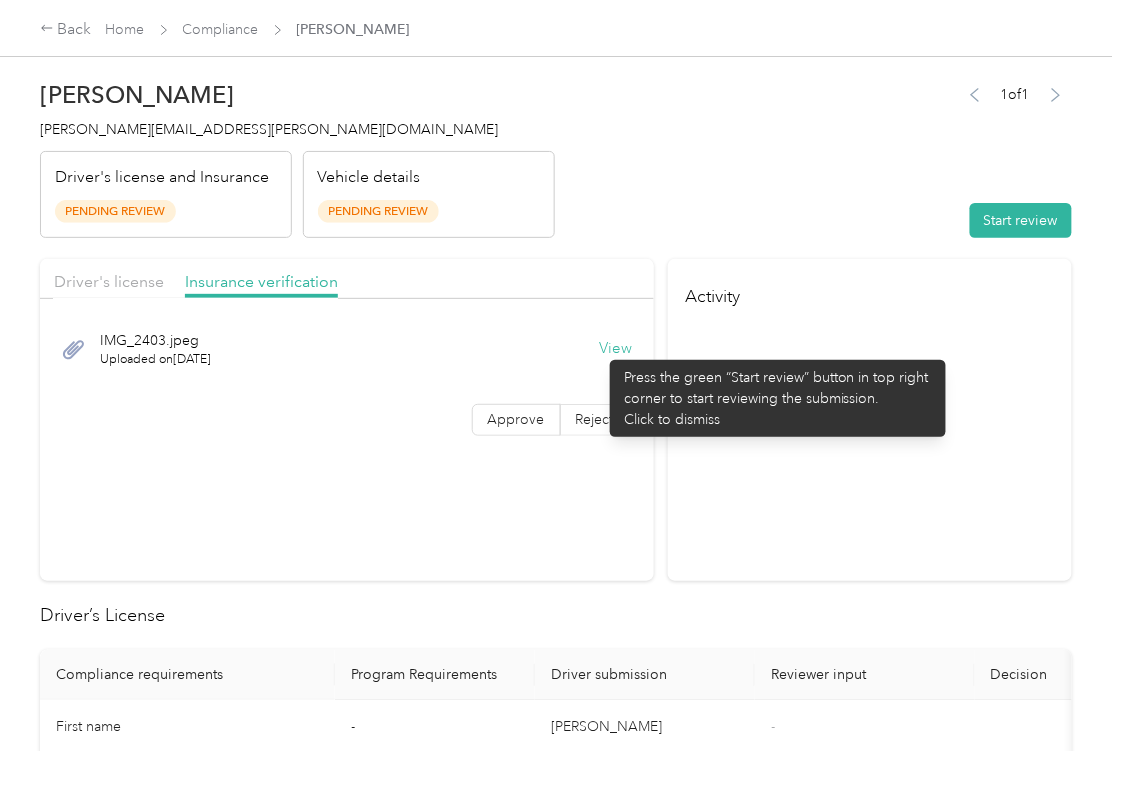 click on "View" at bounding box center (616, 349) 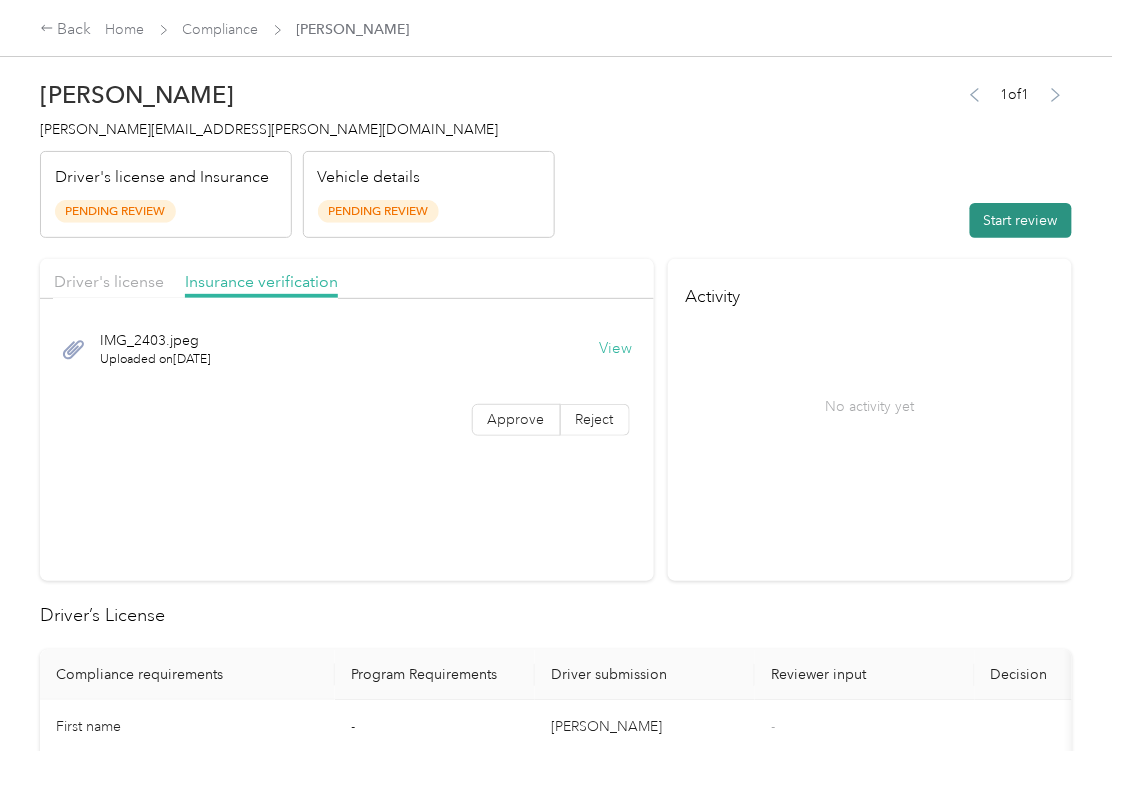 click on "Start review" at bounding box center [1021, 220] 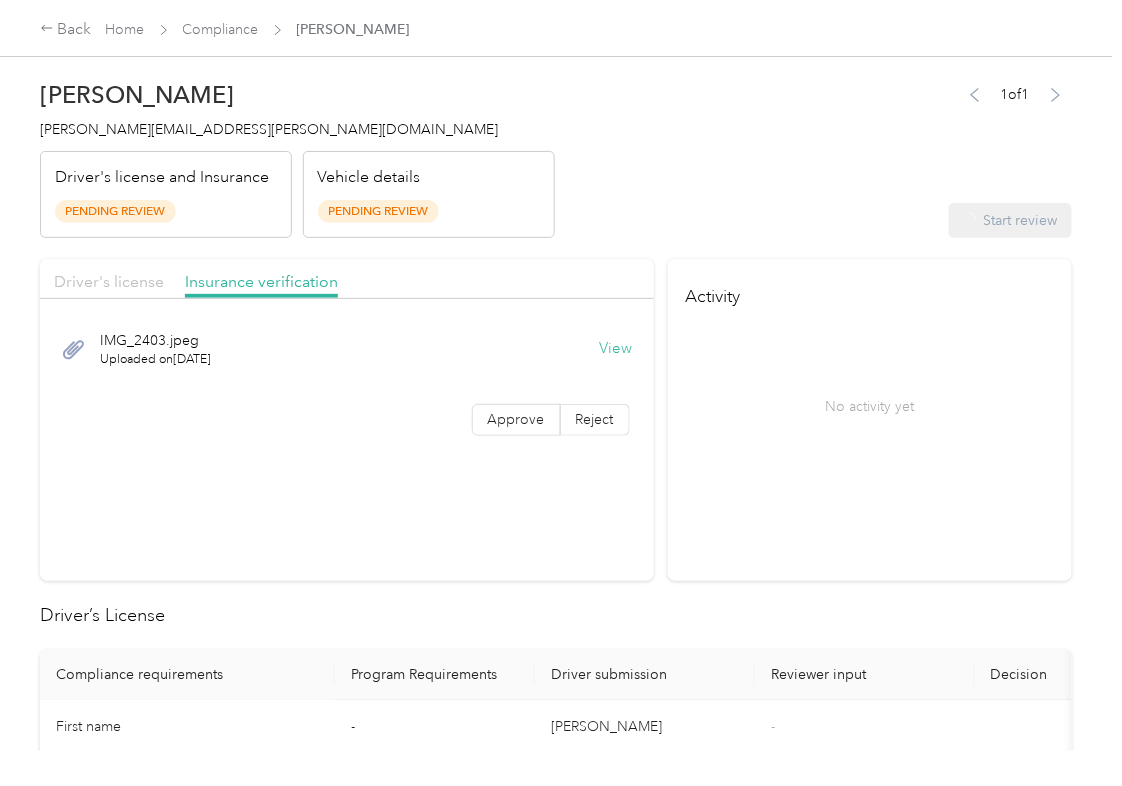 click on "Driver's license" at bounding box center (109, 281) 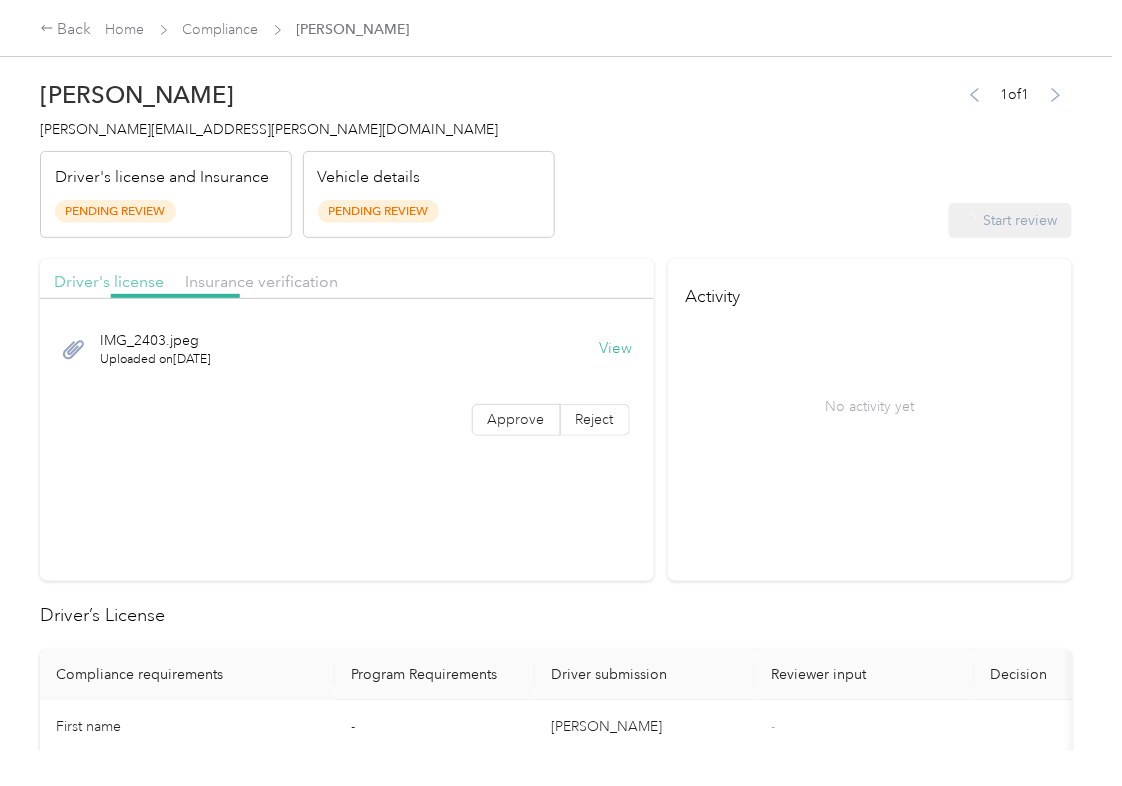 click on "Driver's license" at bounding box center (109, 281) 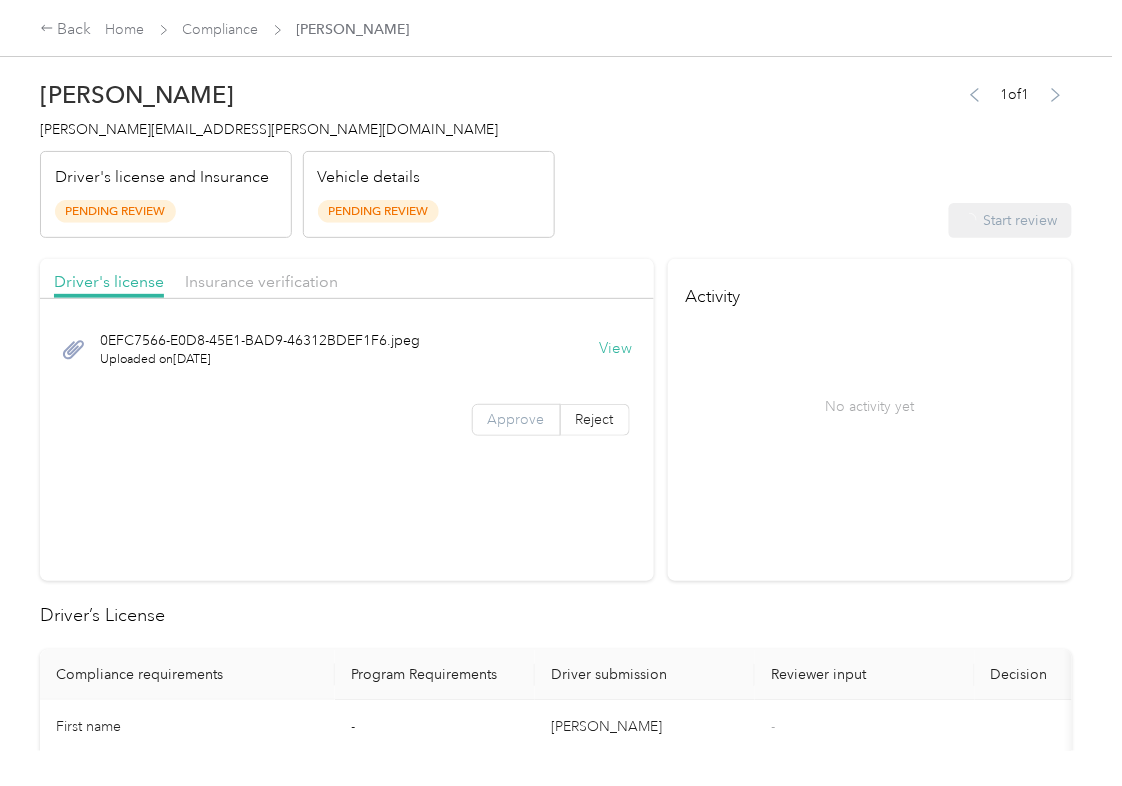 click on "Approve" at bounding box center (516, 419) 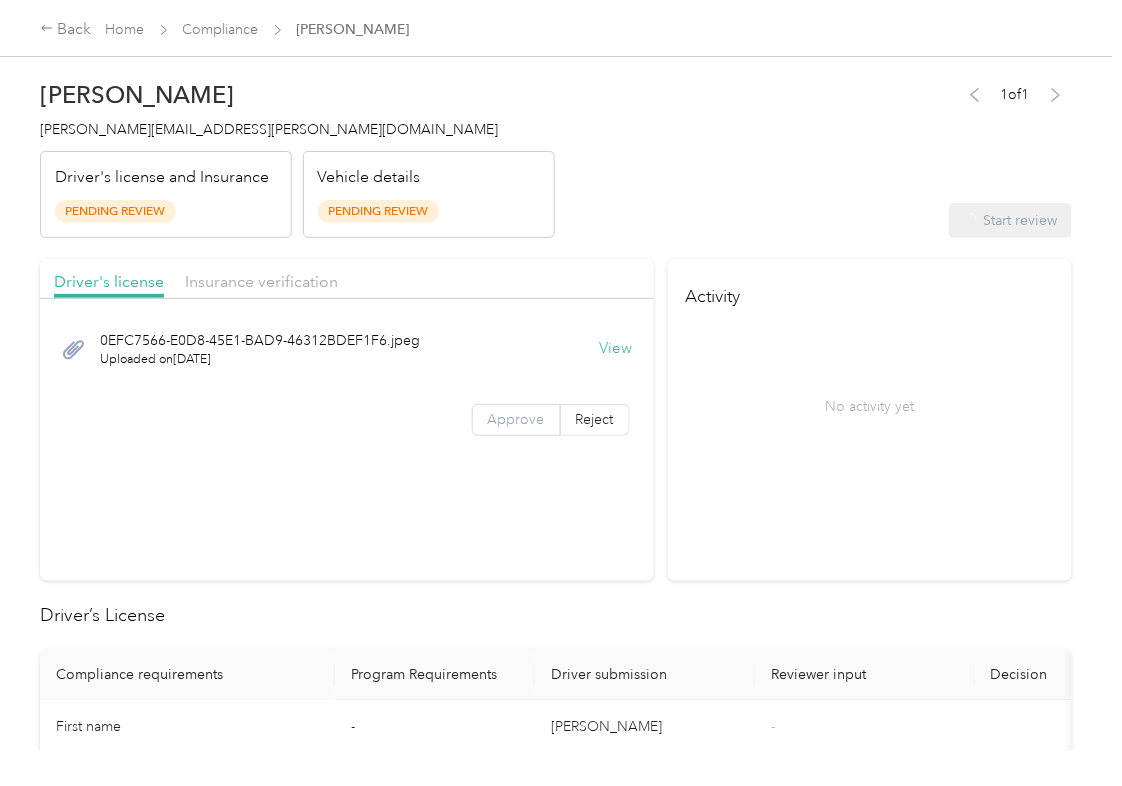 click on "Approve" at bounding box center [516, 419] 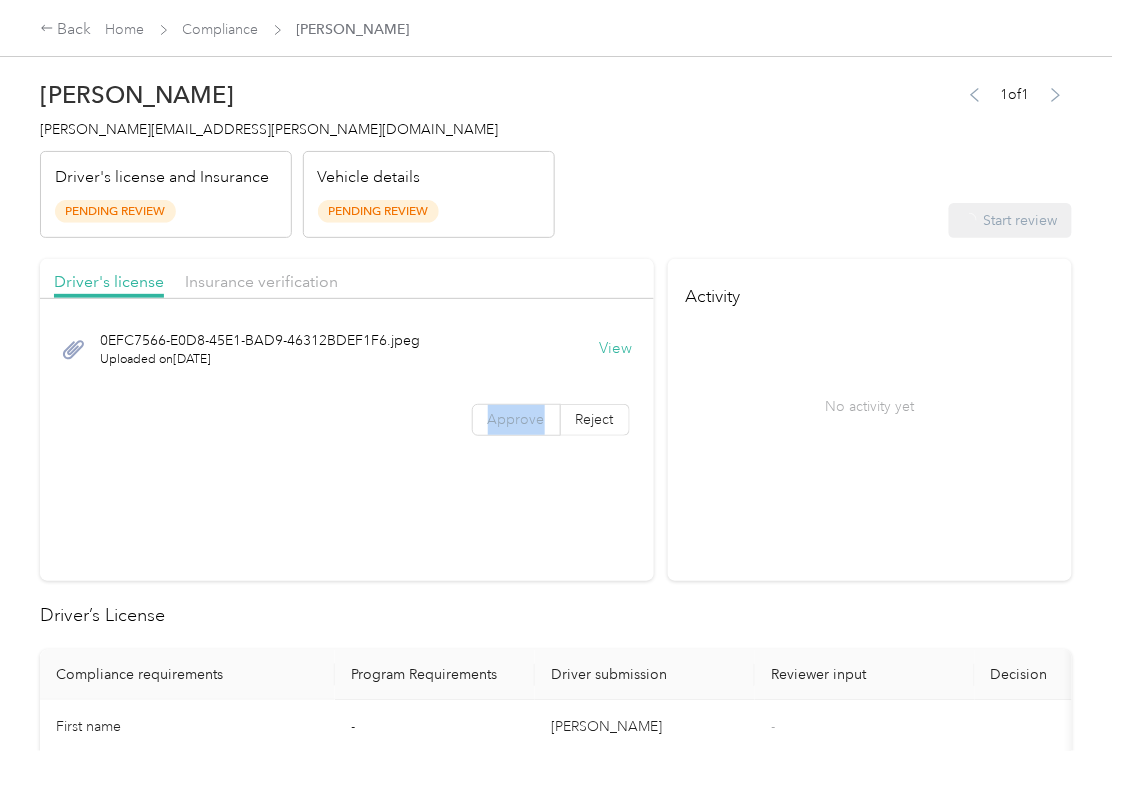 click on "Approve" at bounding box center [516, 419] 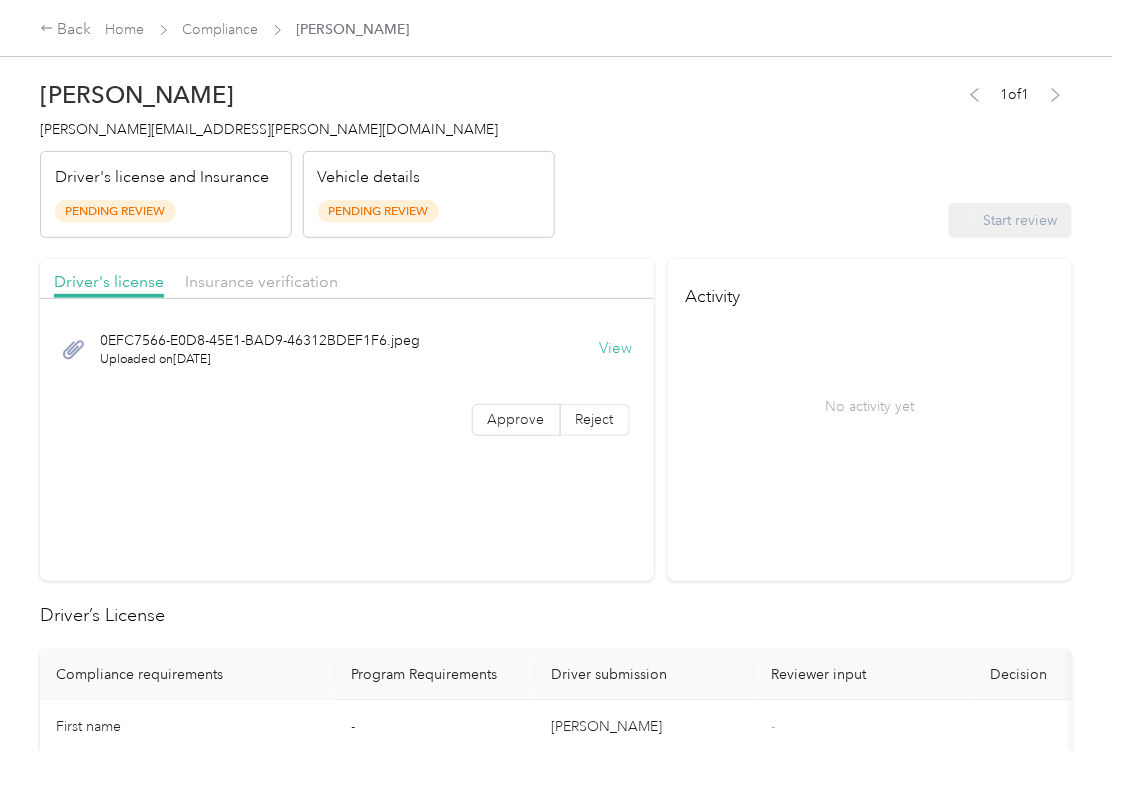 click on "Driver's license Insurance verification 0EFC7566-E0D8-45E1-BAD9-46312BDEF1F6.jpeg Uploaded on  [DATE] View Approve Reject" at bounding box center [347, 420] 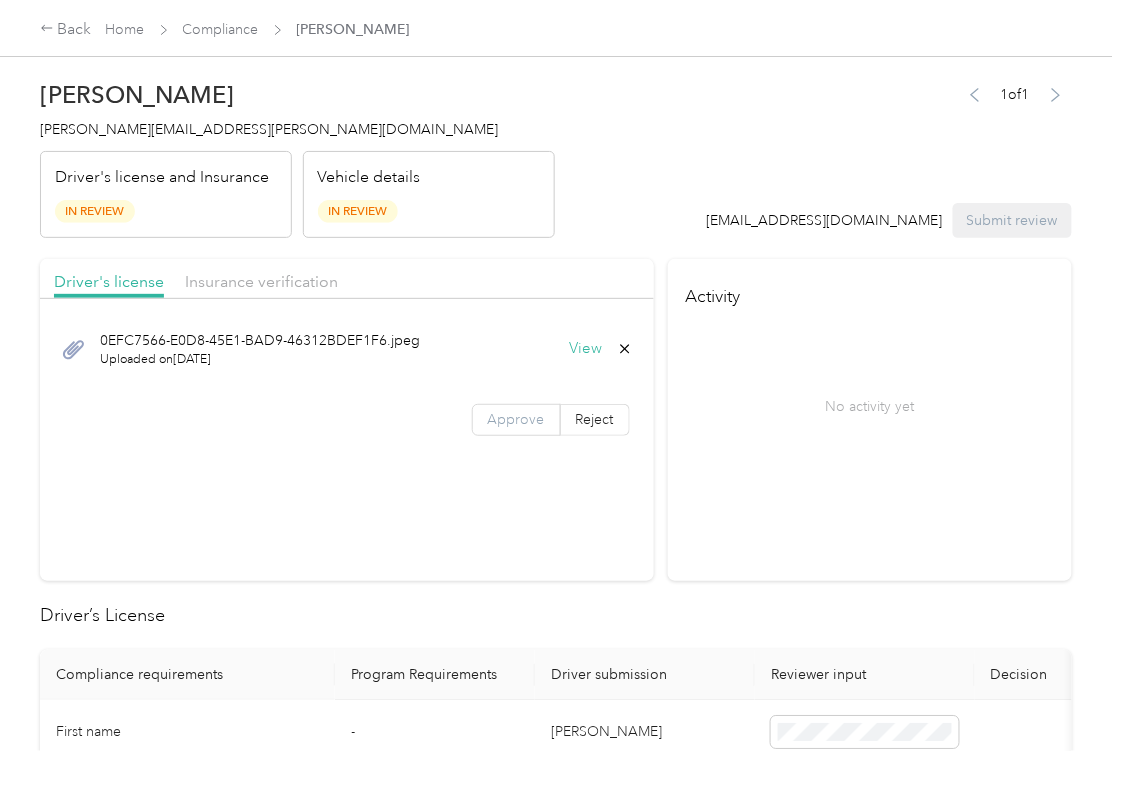 click on "Approve" at bounding box center (516, 419) 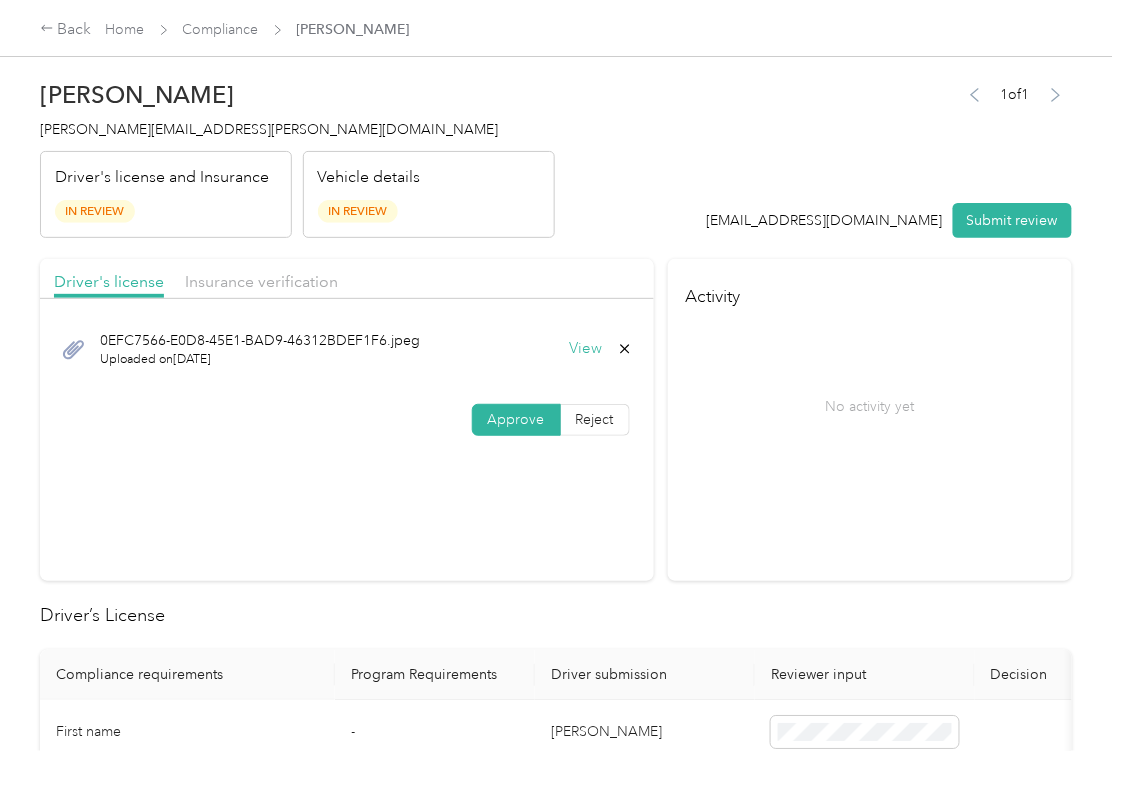 click on "Approve" at bounding box center (516, 419) 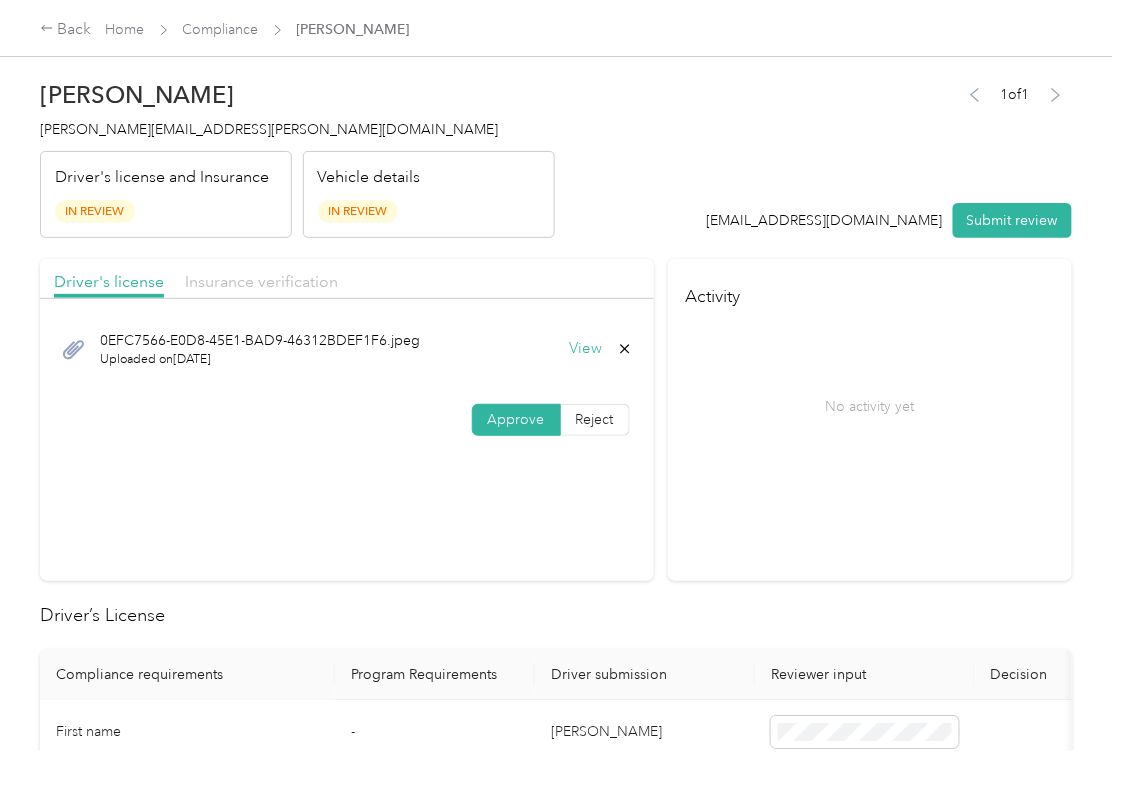 click on "Insurance verification" at bounding box center [261, 281] 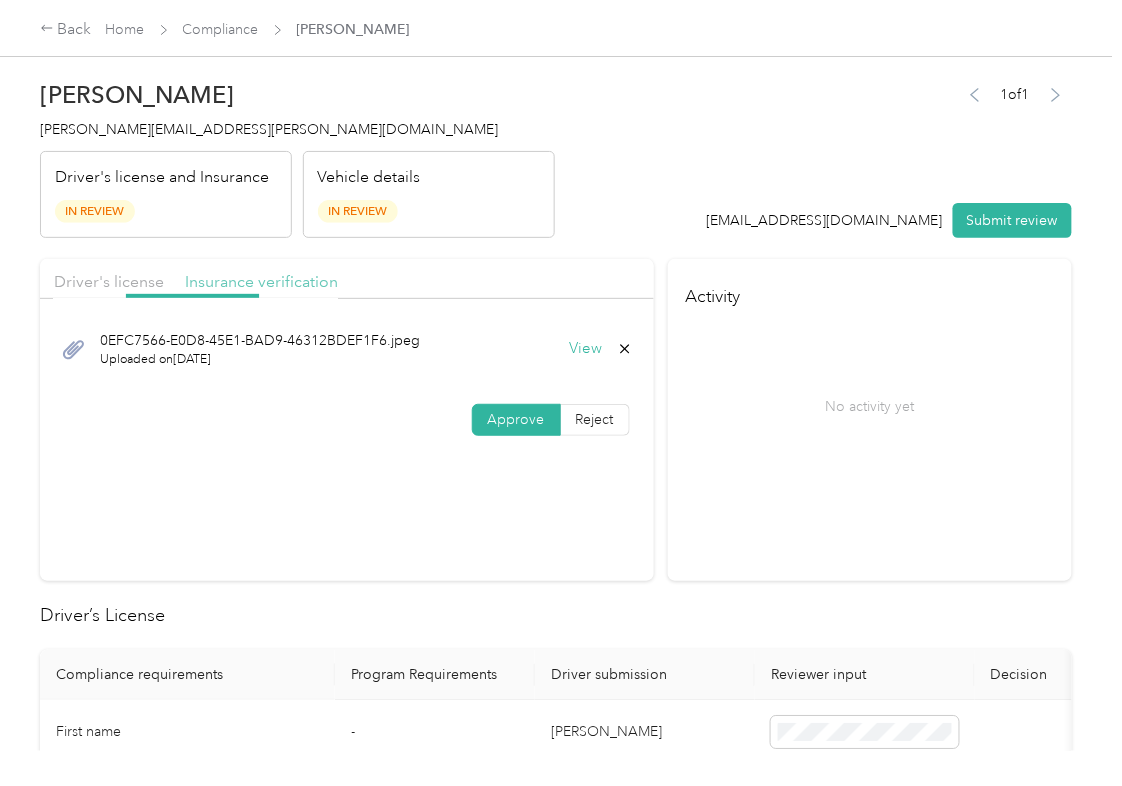drag, startPoint x: 240, startPoint y: 276, endPoint x: 238, endPoint y: 301, distance: 25.079872 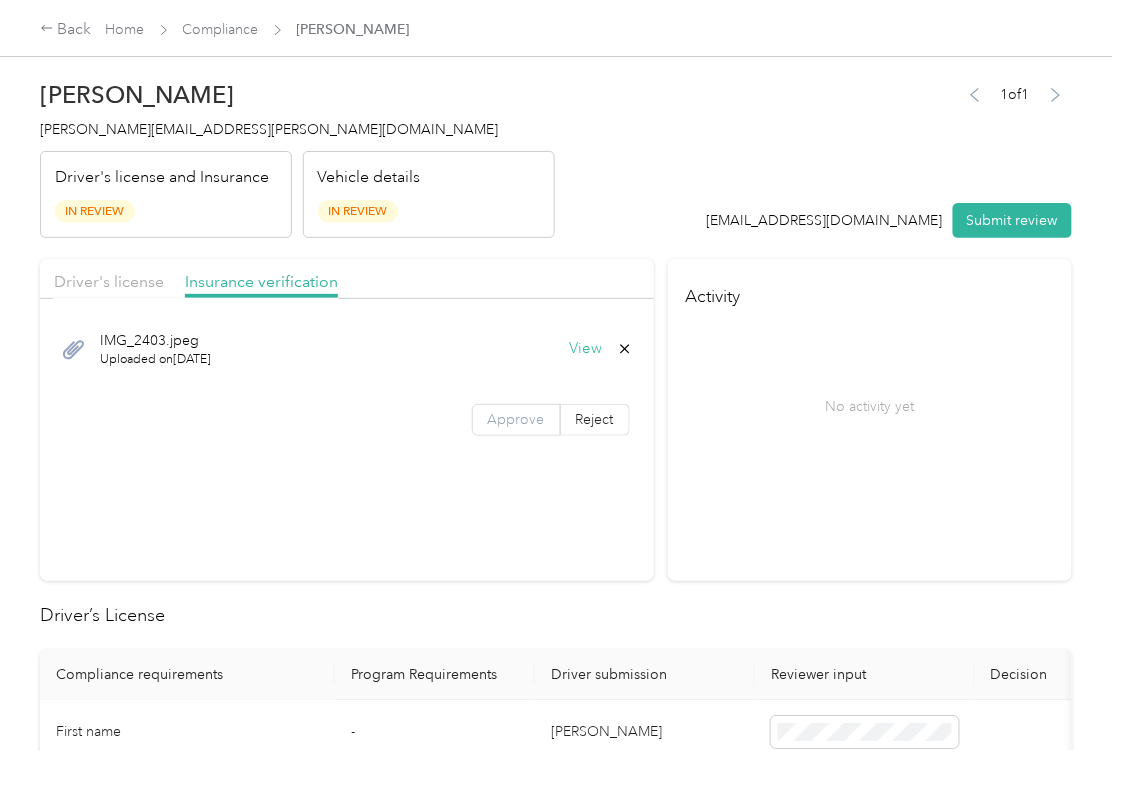 click on "Approve" at bounding box center (516, 419) 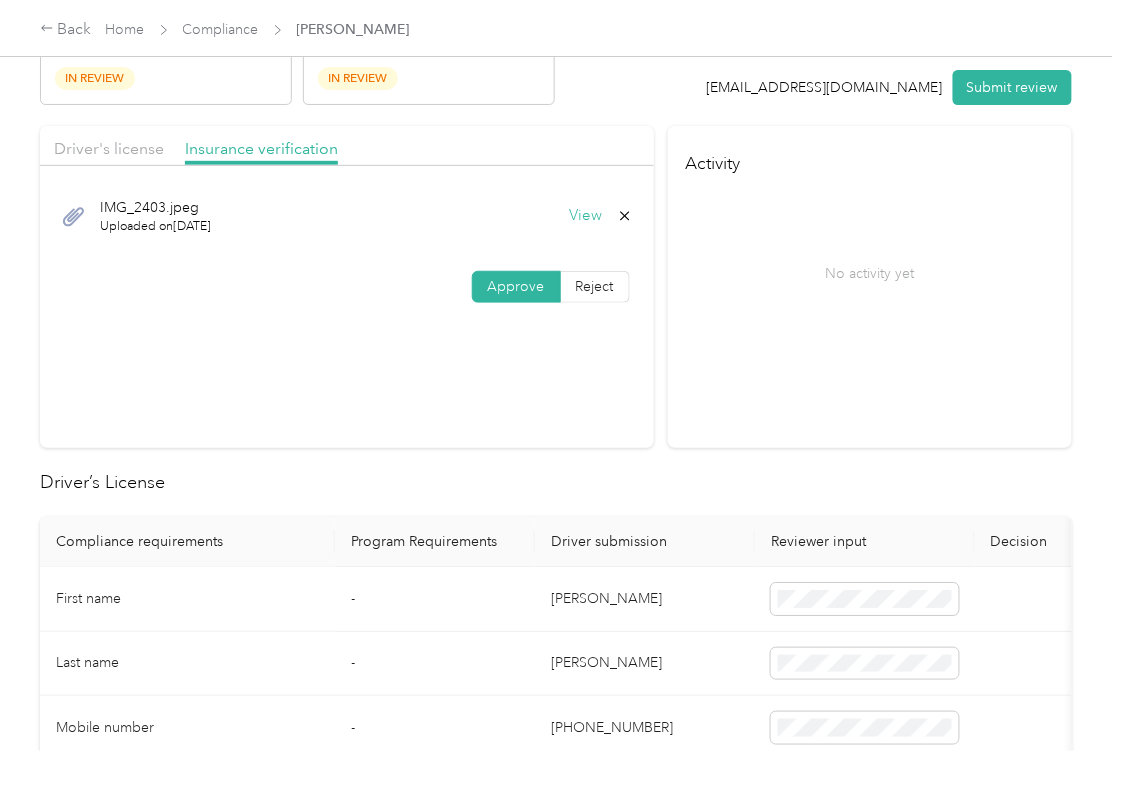 scroll, scrollTop: 400, scrollLeft: 0, axis: vertical 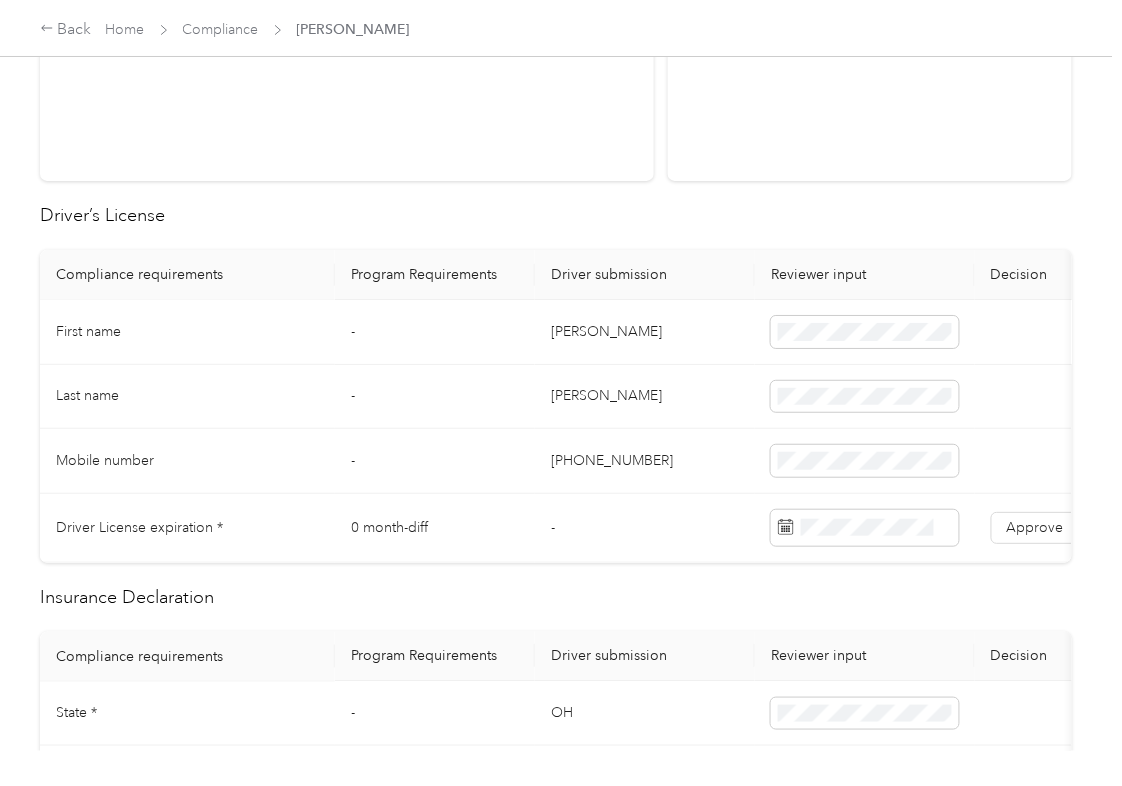 click on "[PERSON_NAME]" at bounding box center [645, 332] 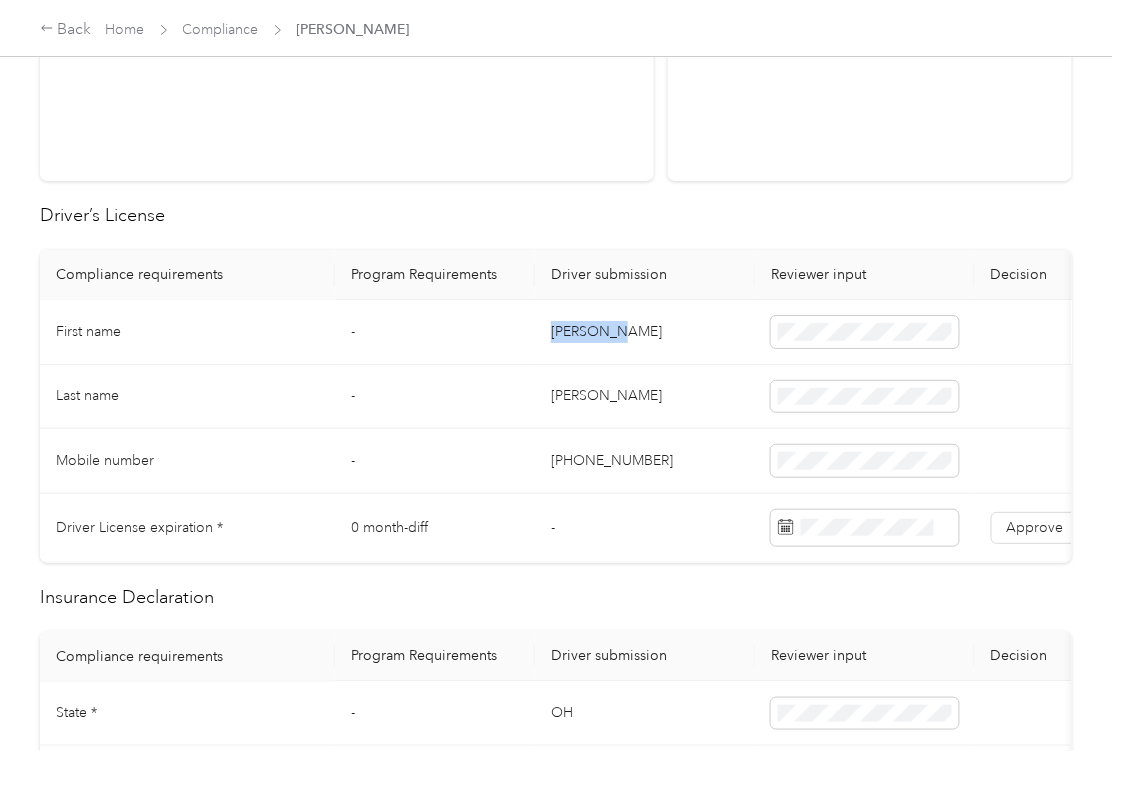 click on "[PERSON_NAME]" at bounding box center (645, 332) 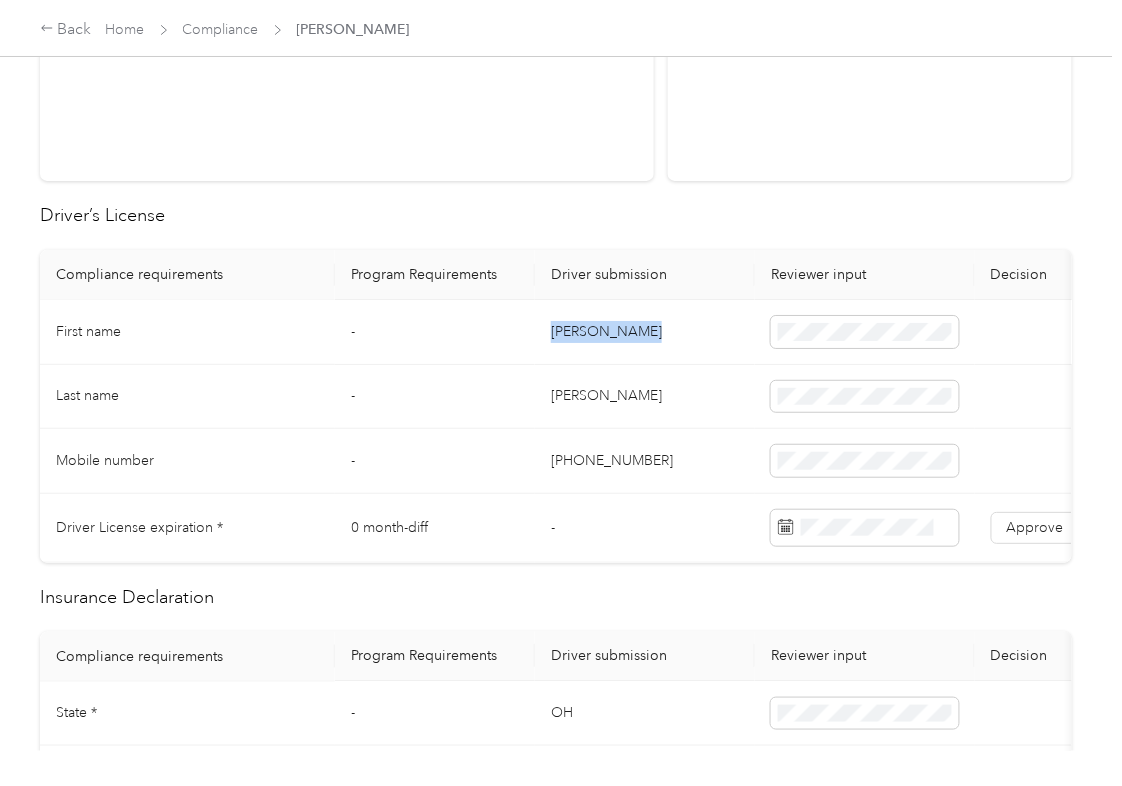 click on "[PERSON_NAME]" at bounding box center (645, 332) 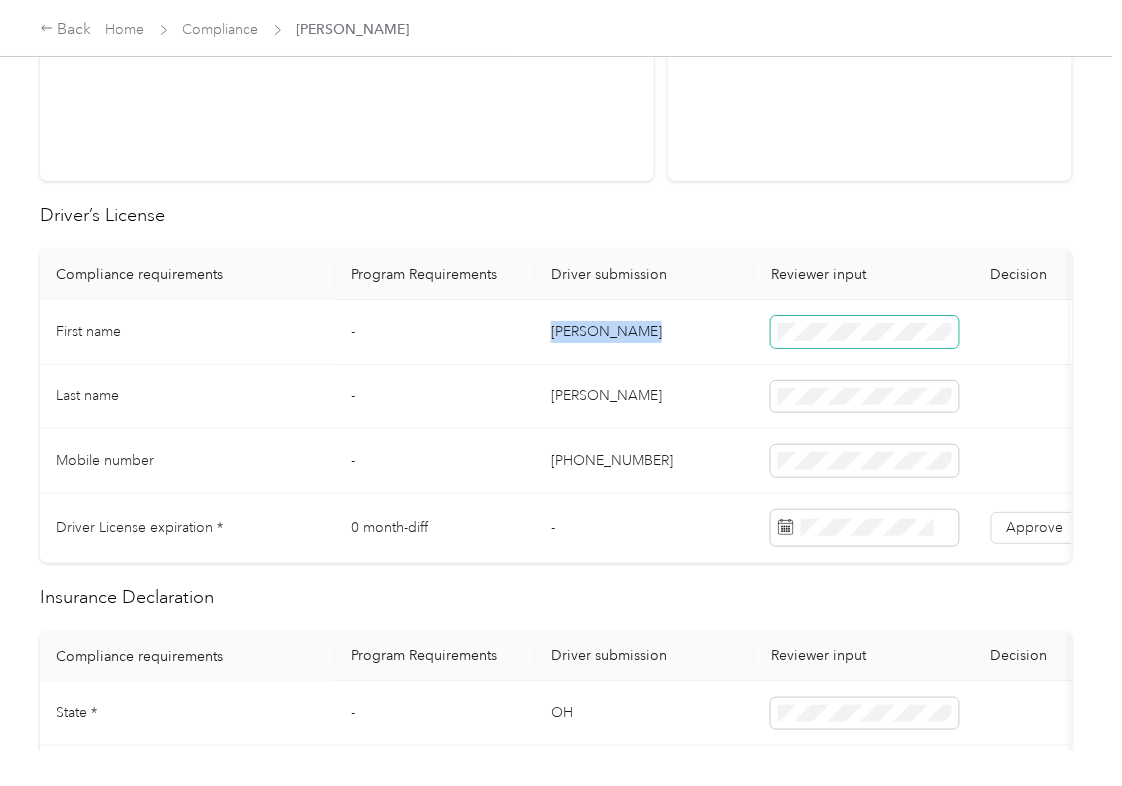 copy on "[PERSON_NAME]" 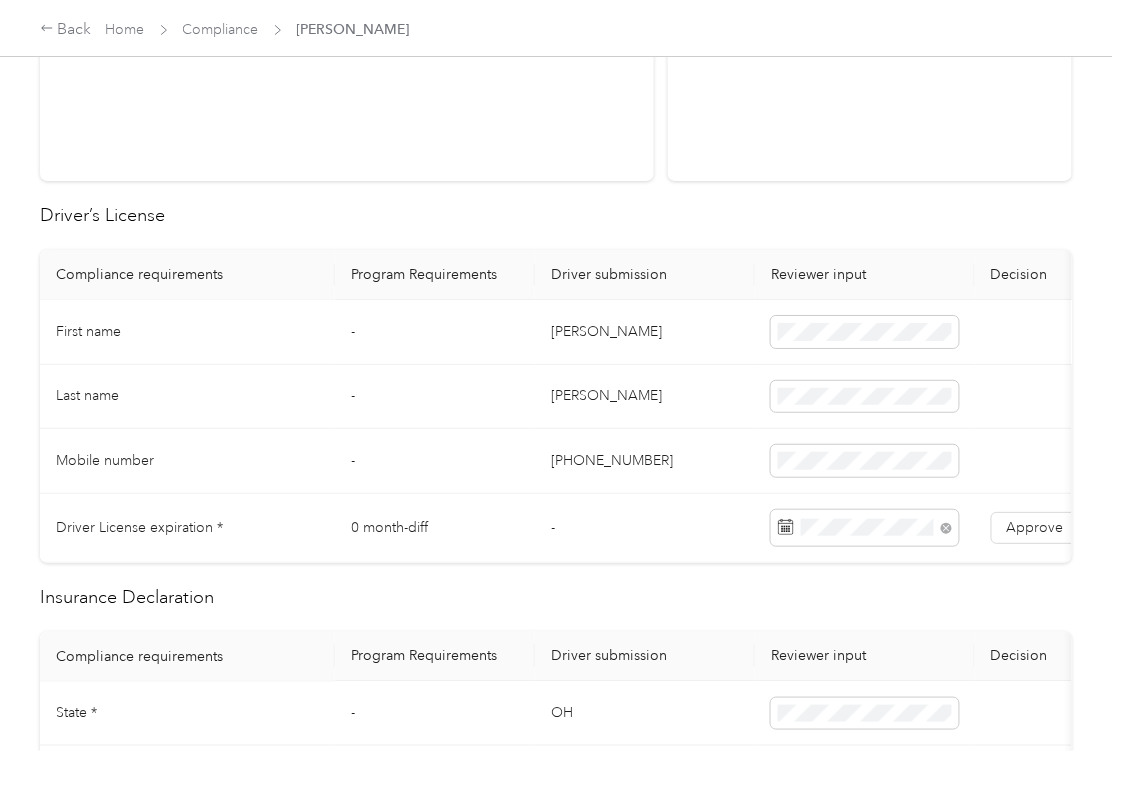 click on "-" at bounding box center (435, 332) 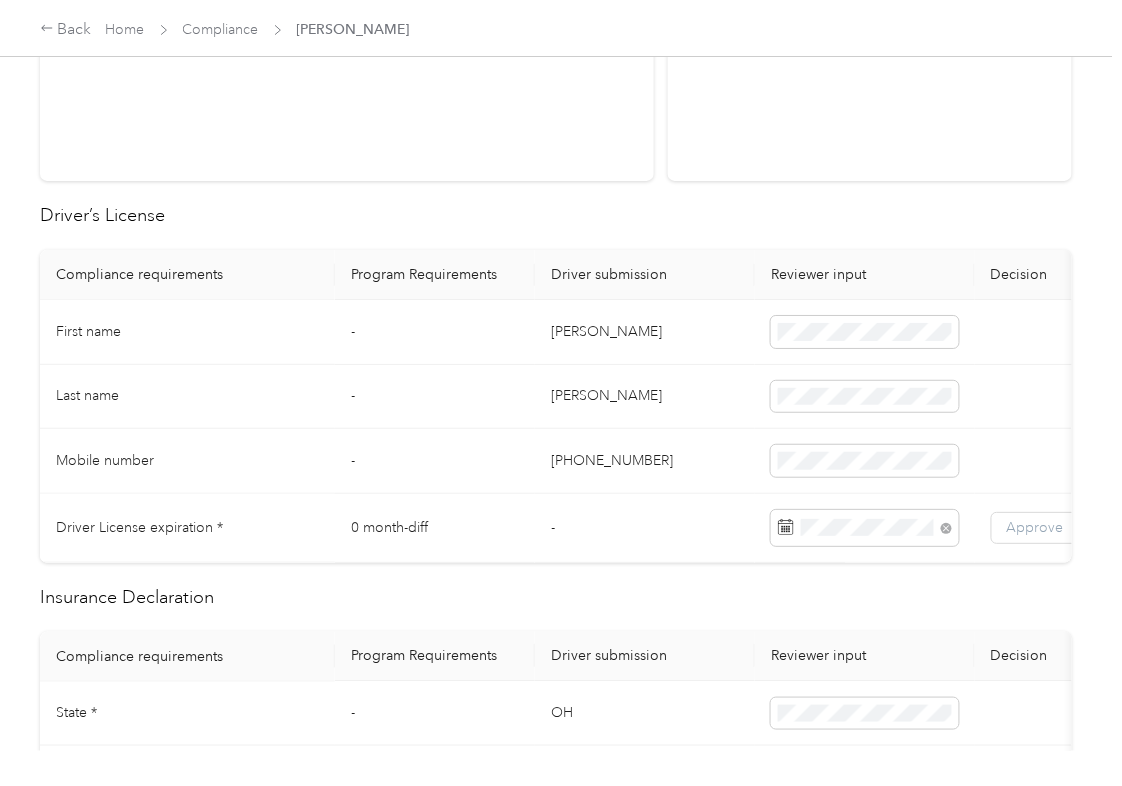 click on "Approve" at bounding box center (1035, 527) 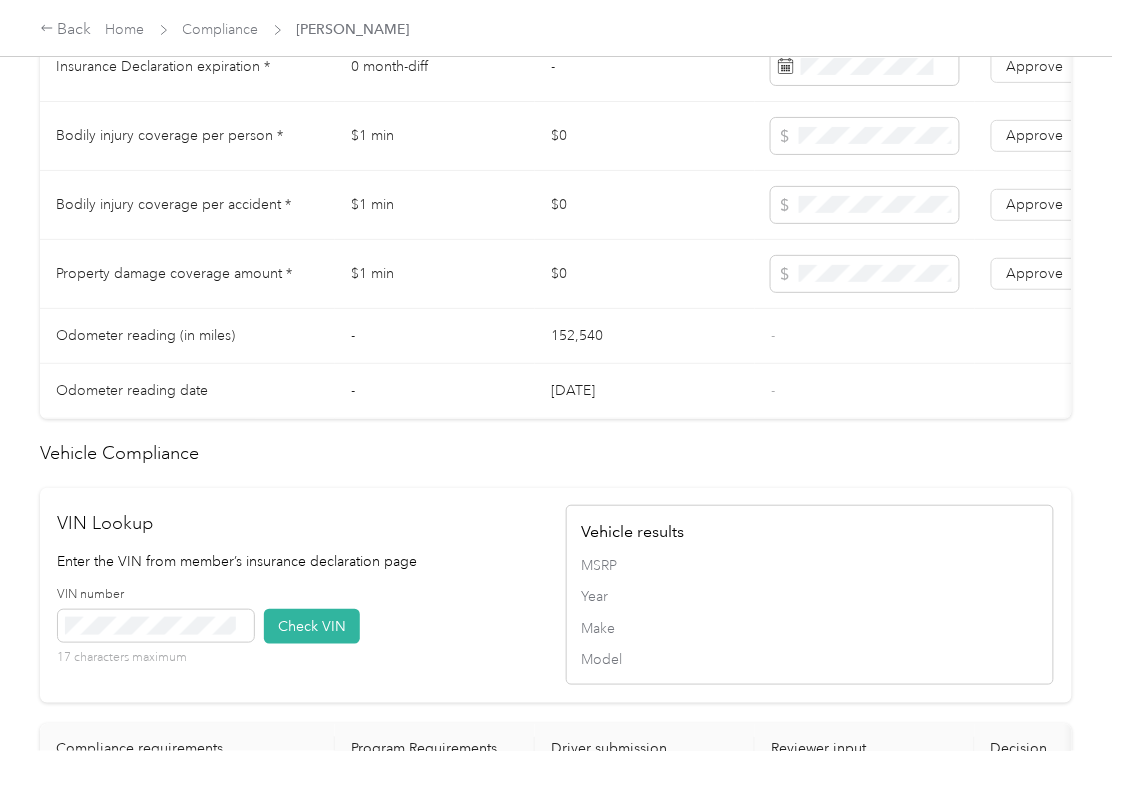 scroll, scrollTop: 1200, scrollLeft: 0, axis: vertical 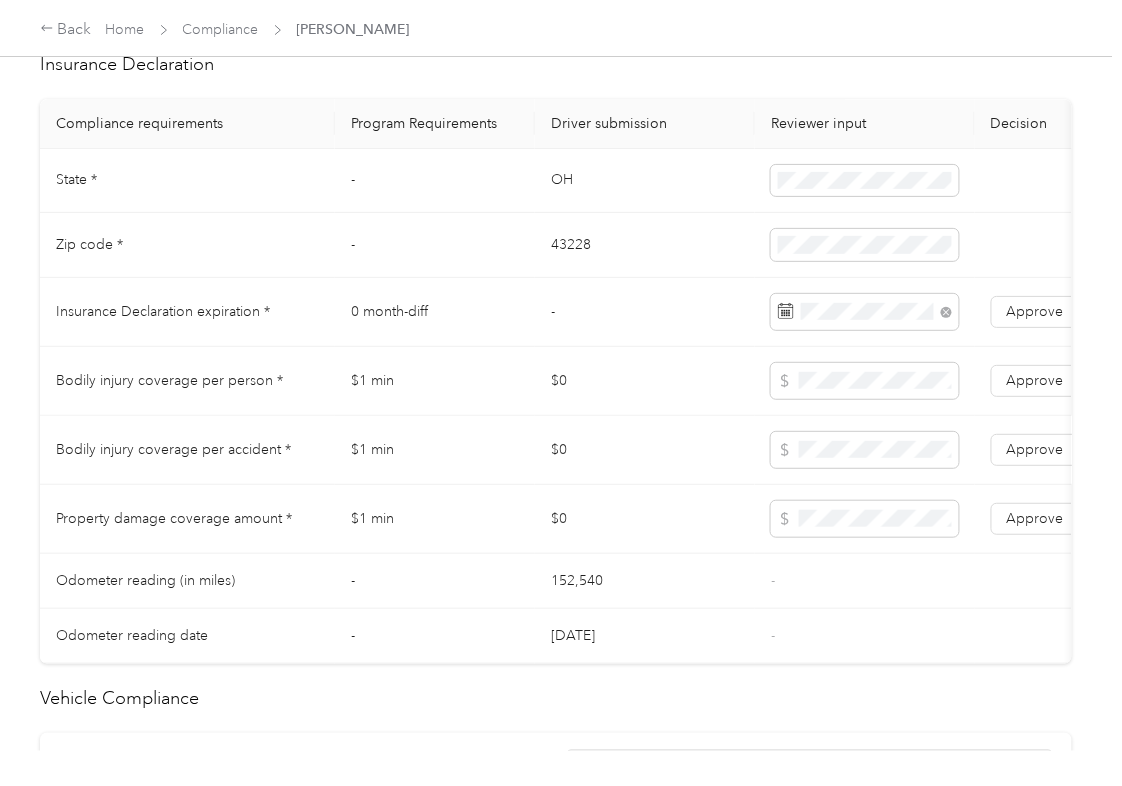 click on "$0" at bounding box center [645, 450] 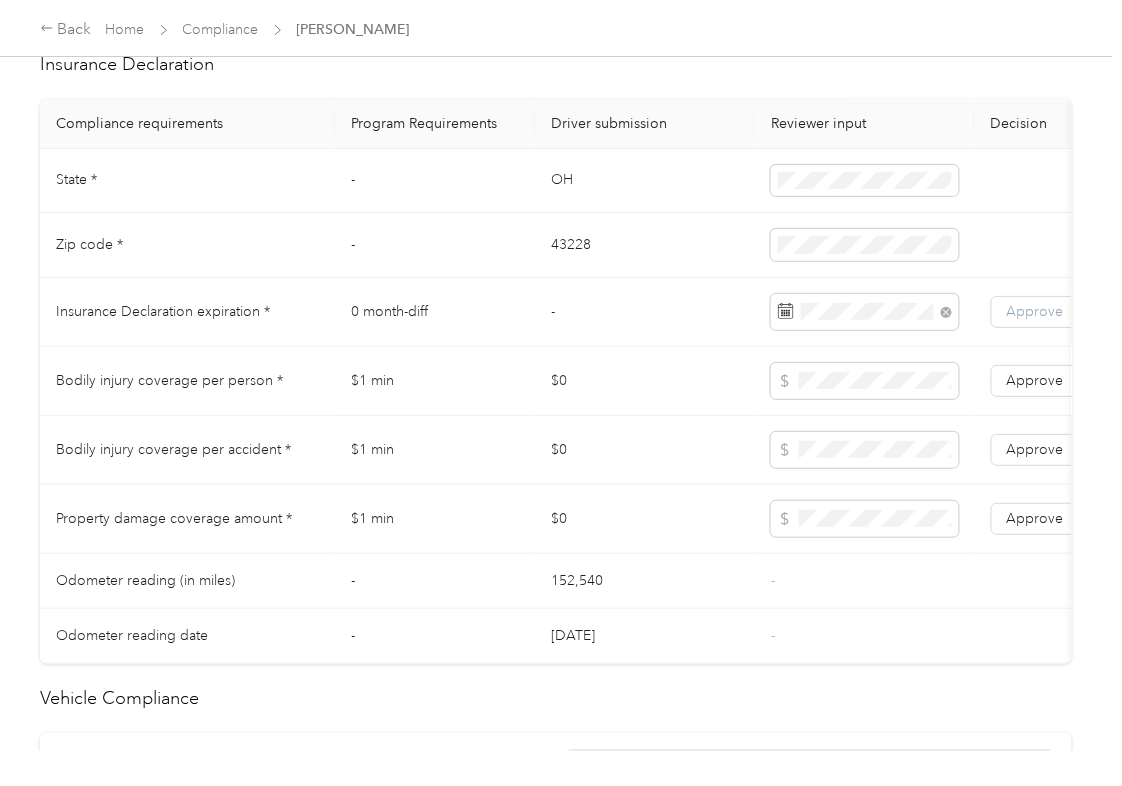 click on "Approve" at bounding box center (1035, 311) 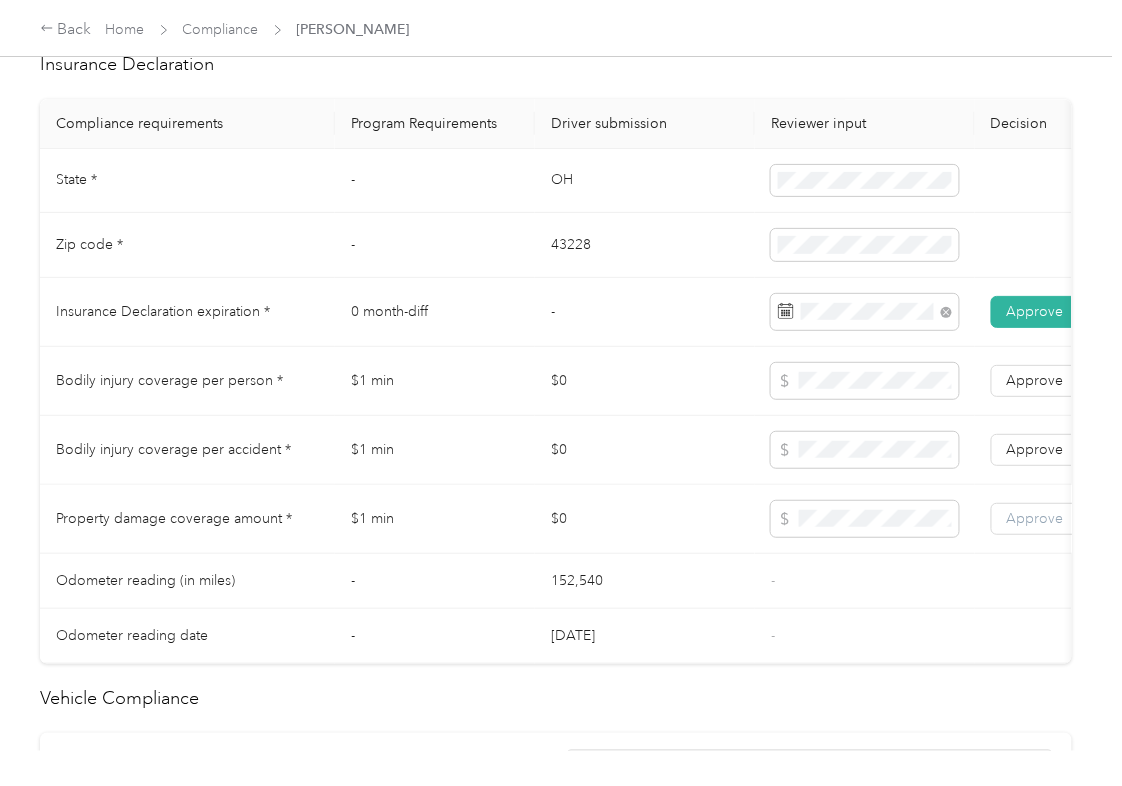 click on "Approve" at bounding box center [1035, 518] 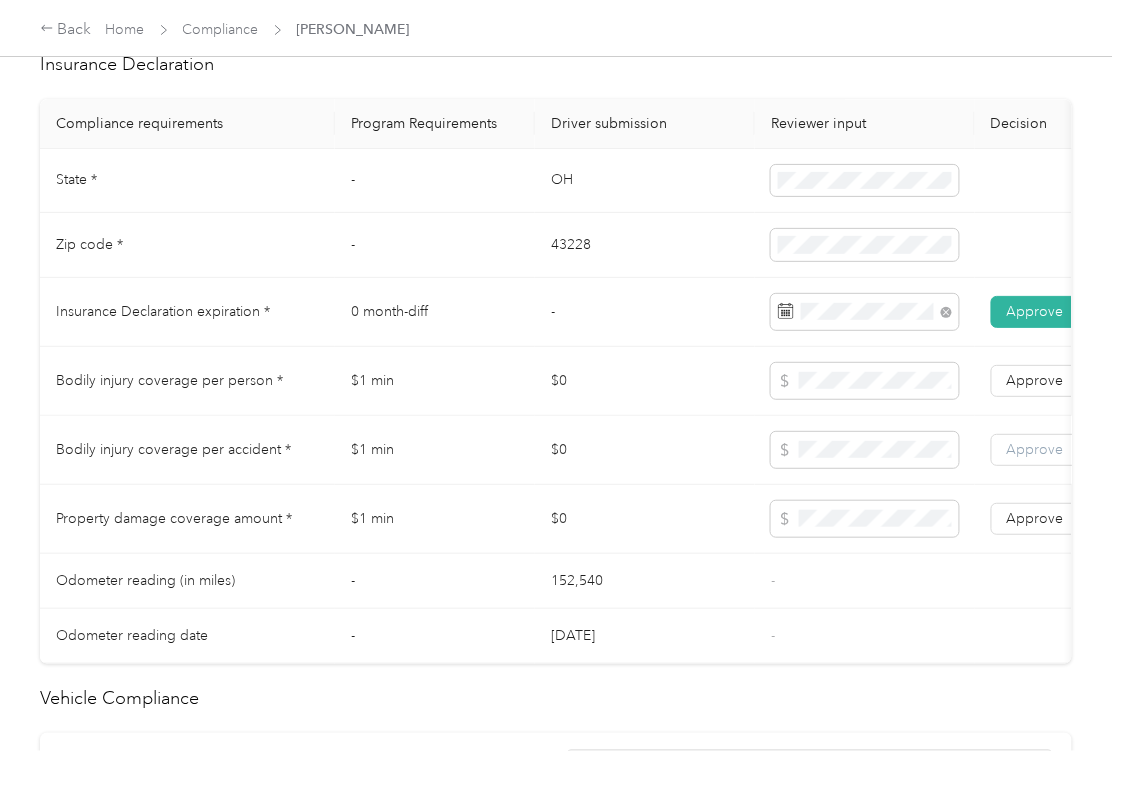 click on "Approve" at bounding box center [1035, 449] 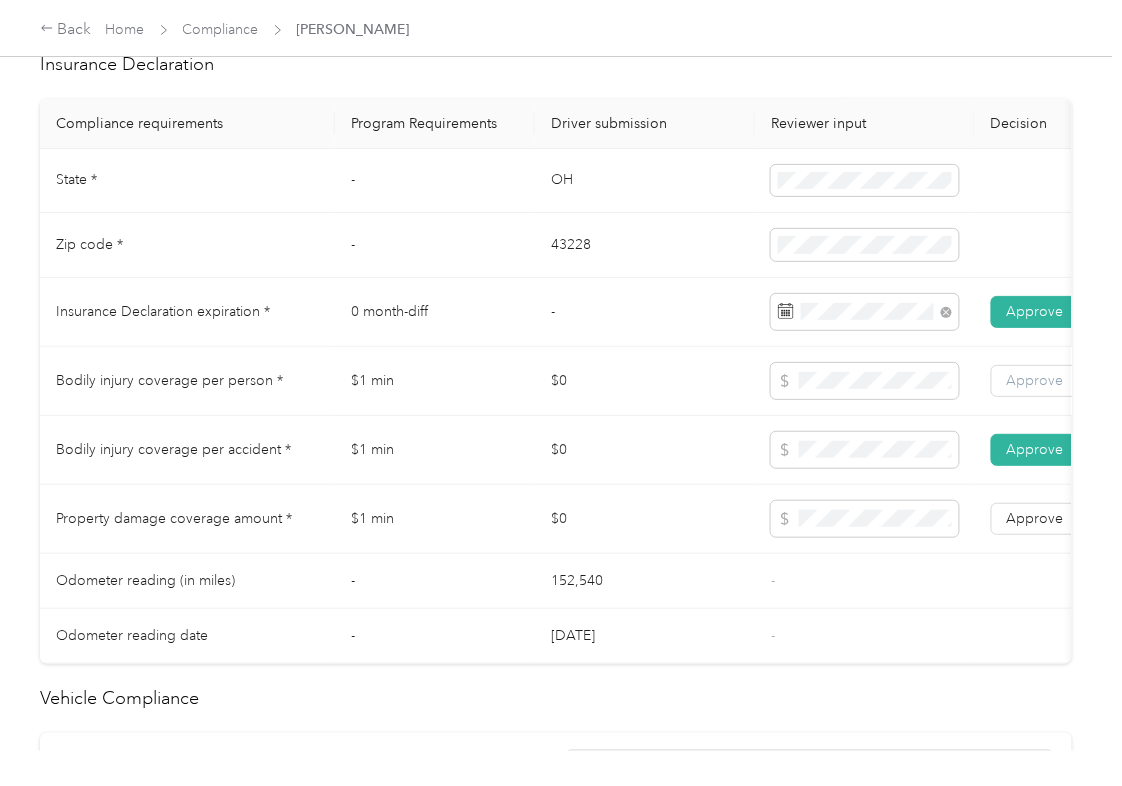 click on "Approve" at bounding box center [1035, 381] 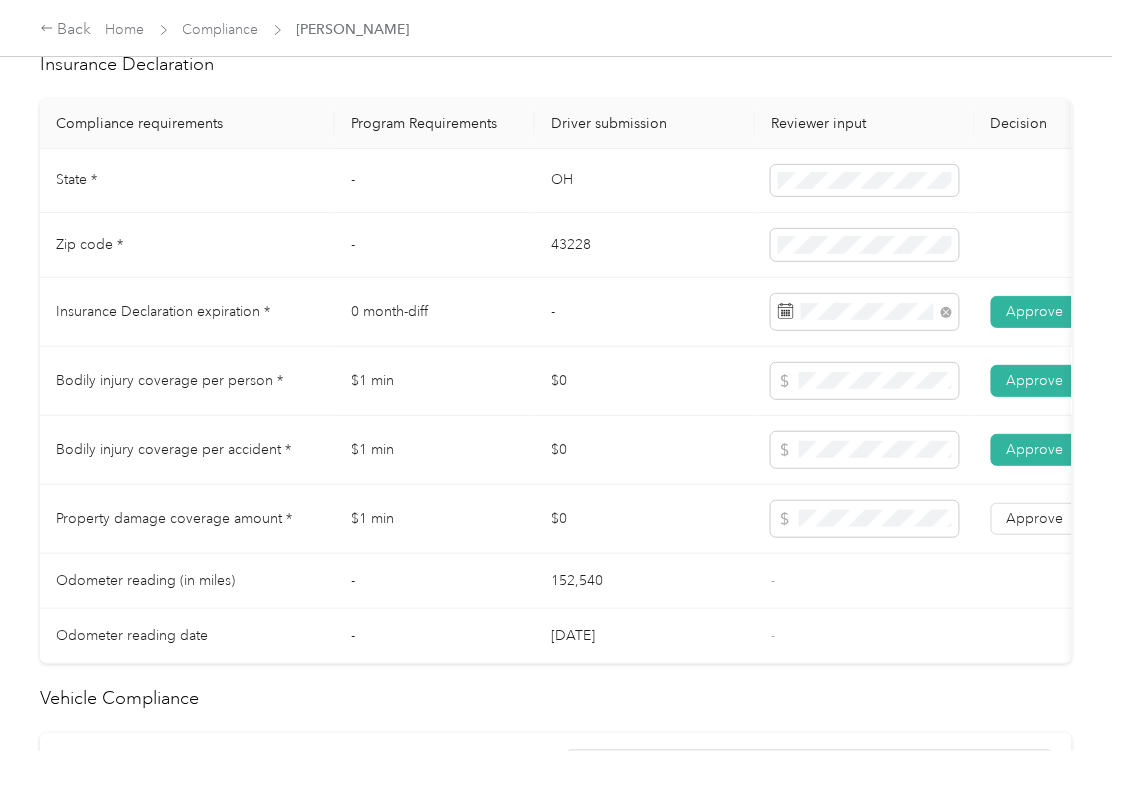 click on "Approve" at bounding box center [1035, 380] 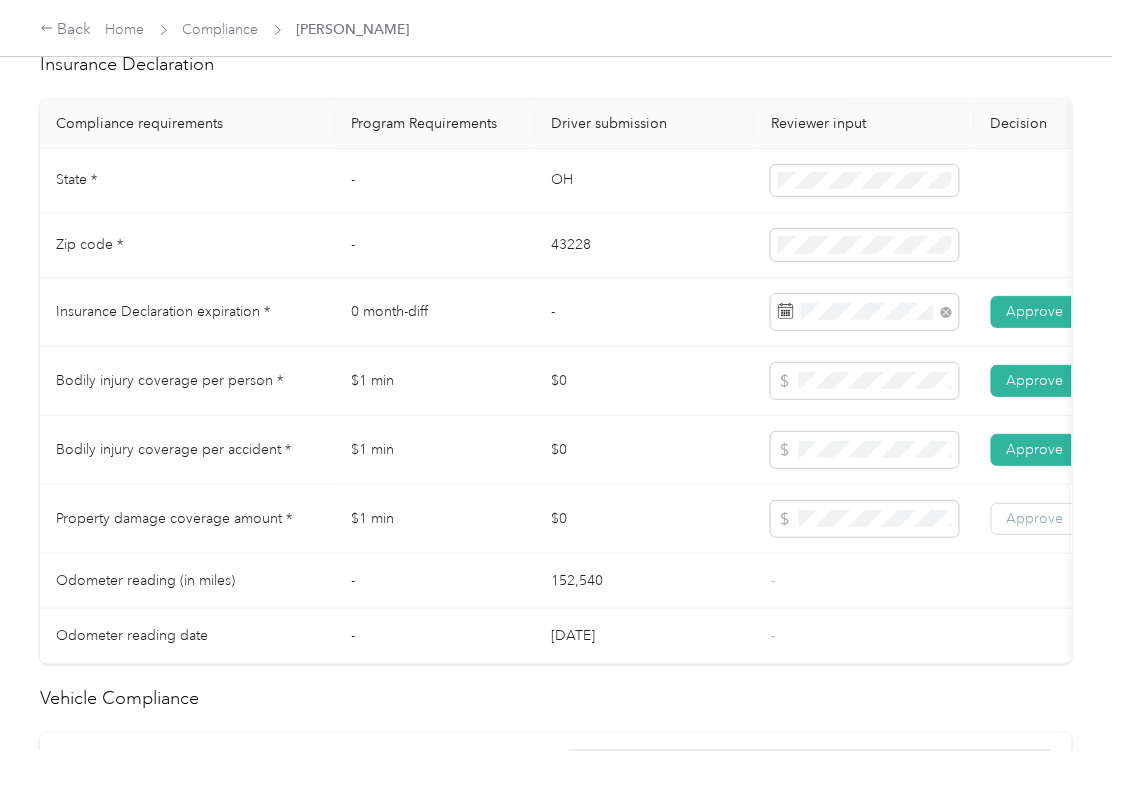 click on "Approve" at bounding box center [1035, 518] 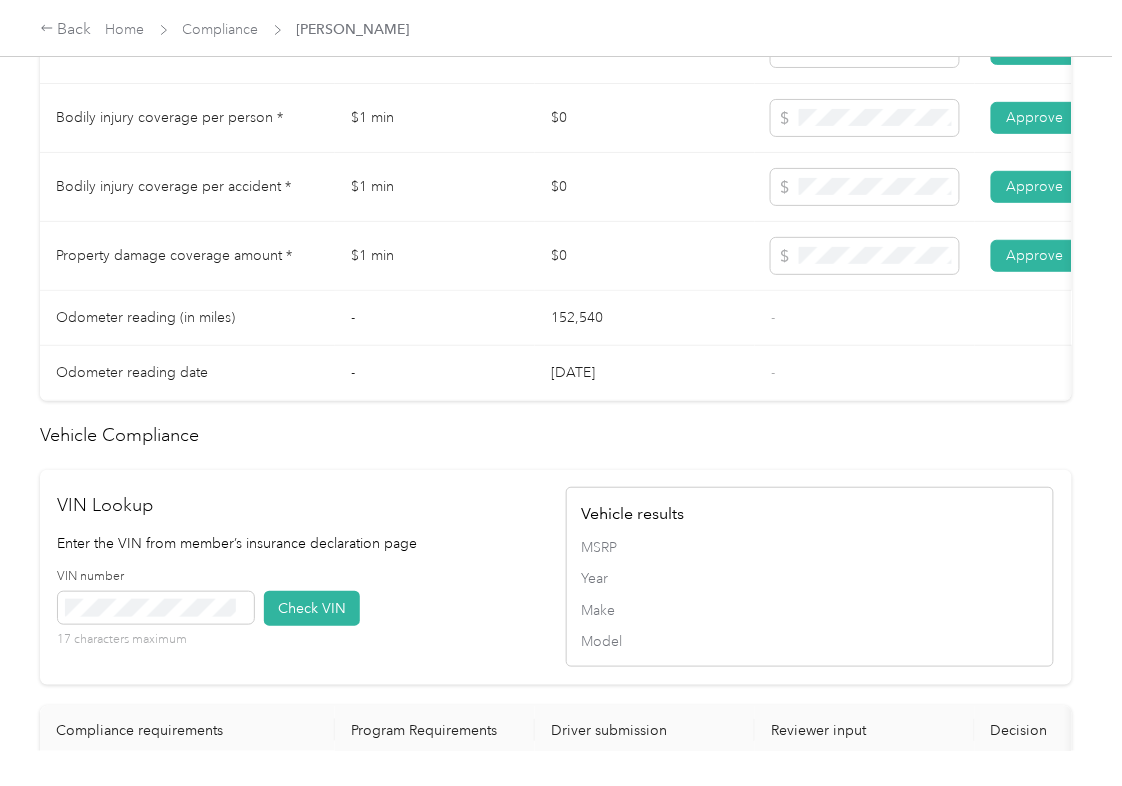 scroll, scrollTop: 1733, scrollLeft: 0, axis: vertical 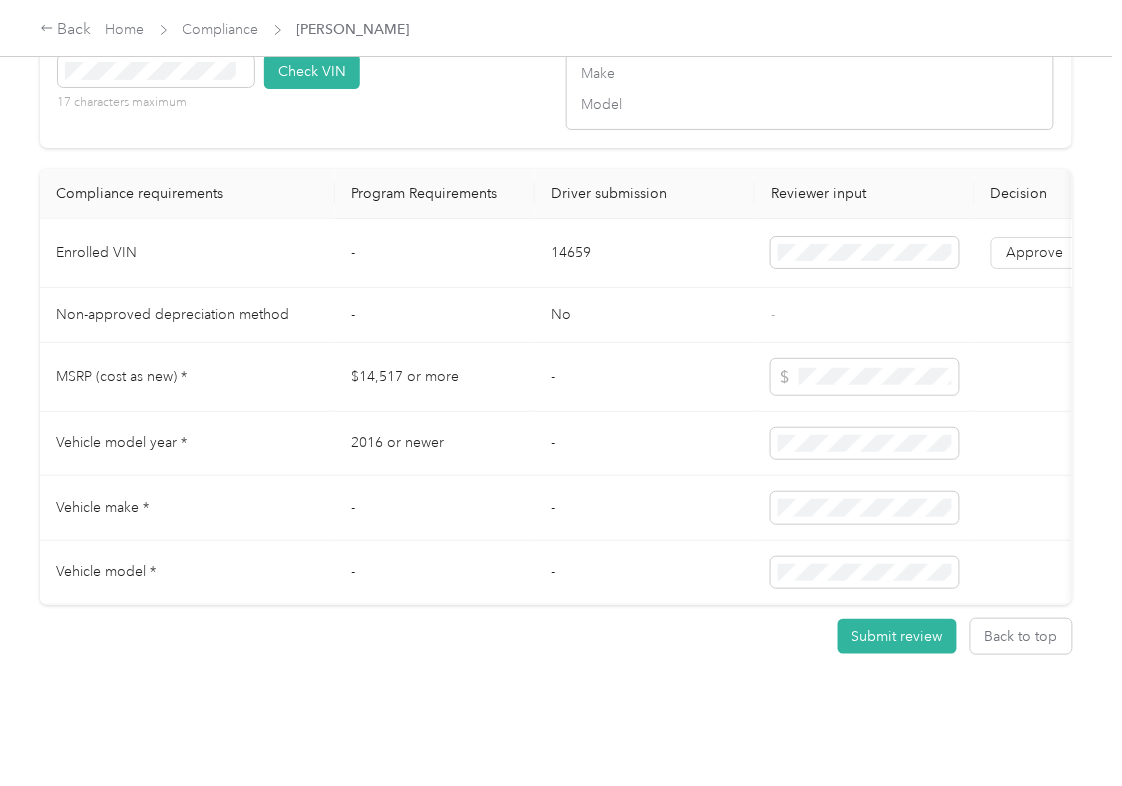 click on "14659" at bounding box center (645, 253) 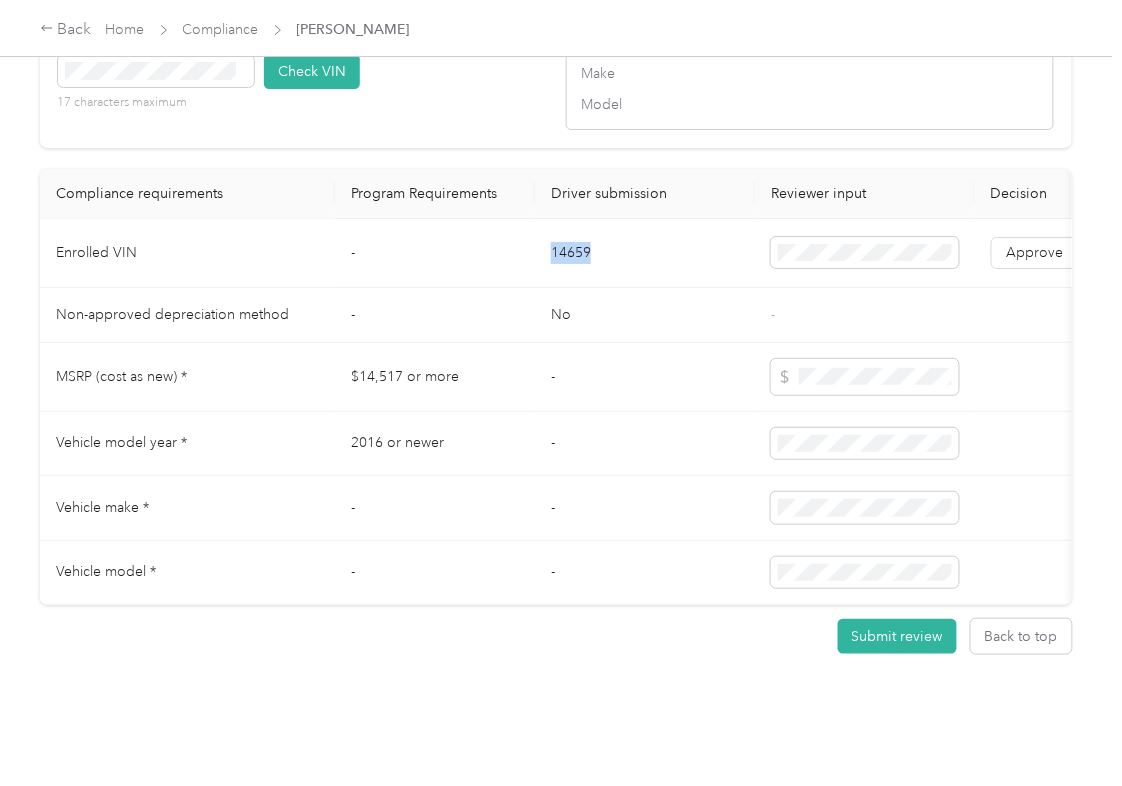 click on "14659" at bounding box center [645, 253] 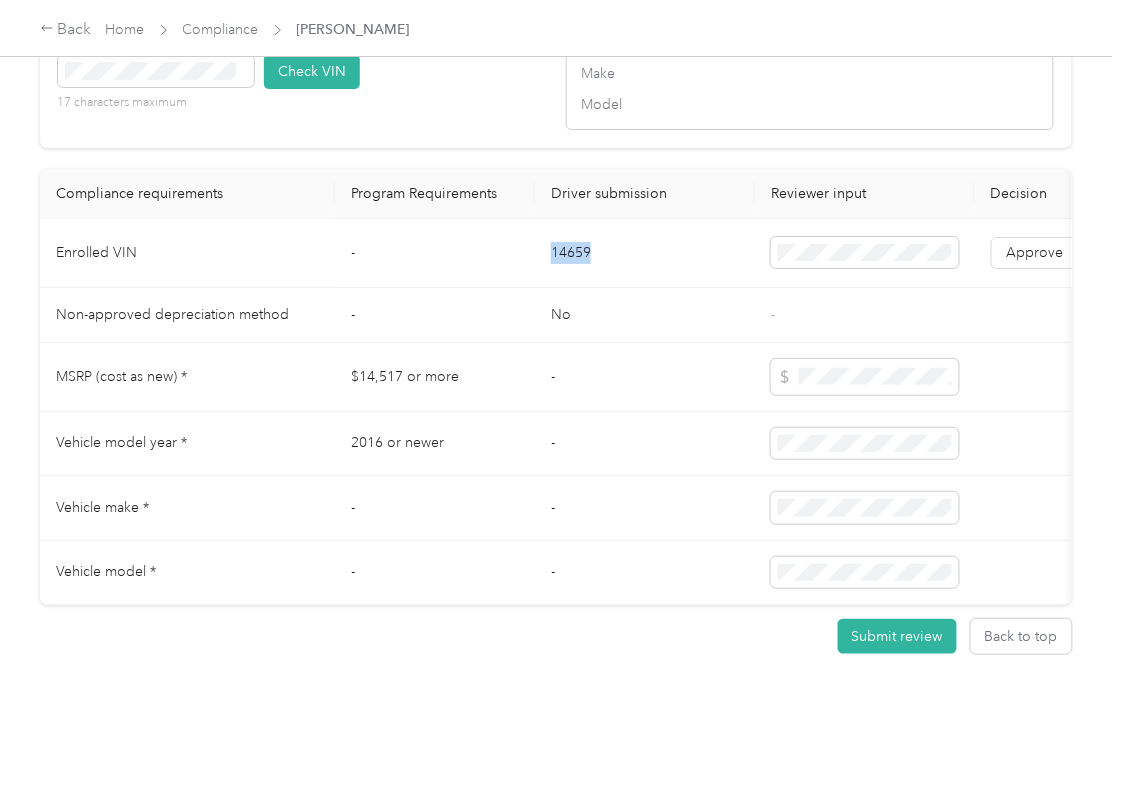 copy on "14659" 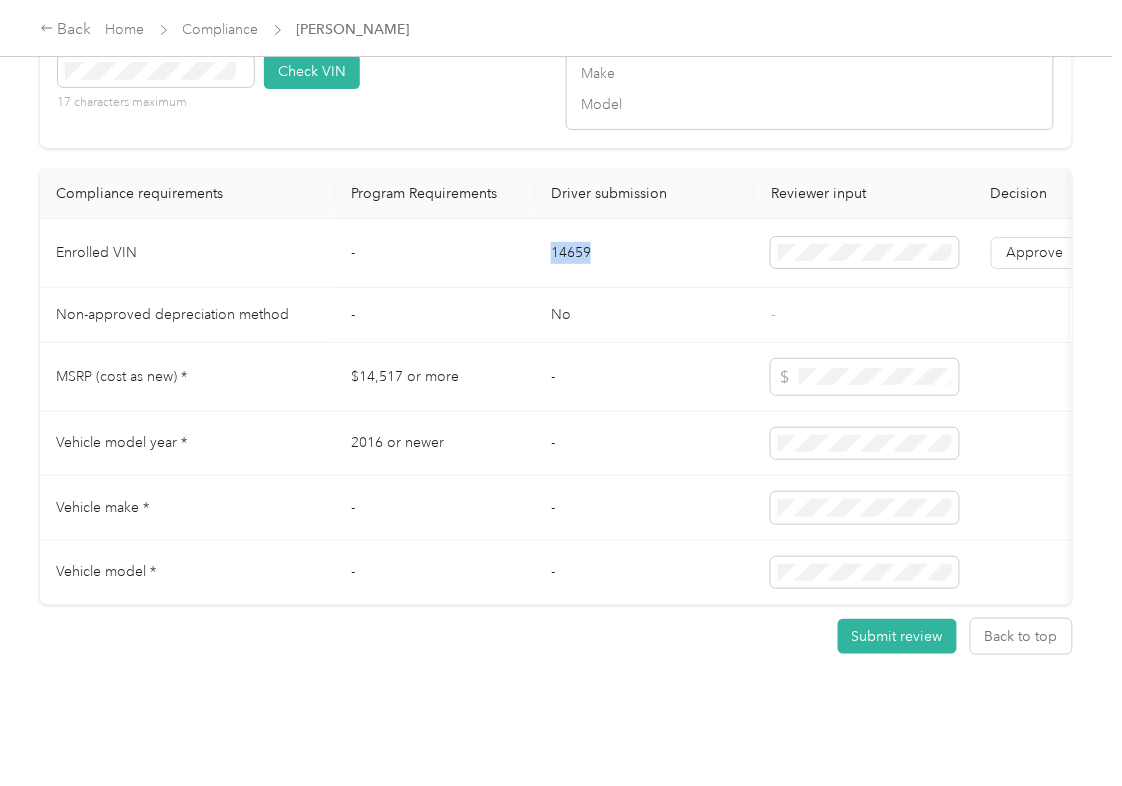 drag, startPoint x: 569, startPoint y: 404, endPoint x: 460, endPoint y: 330, distance: 131.74597 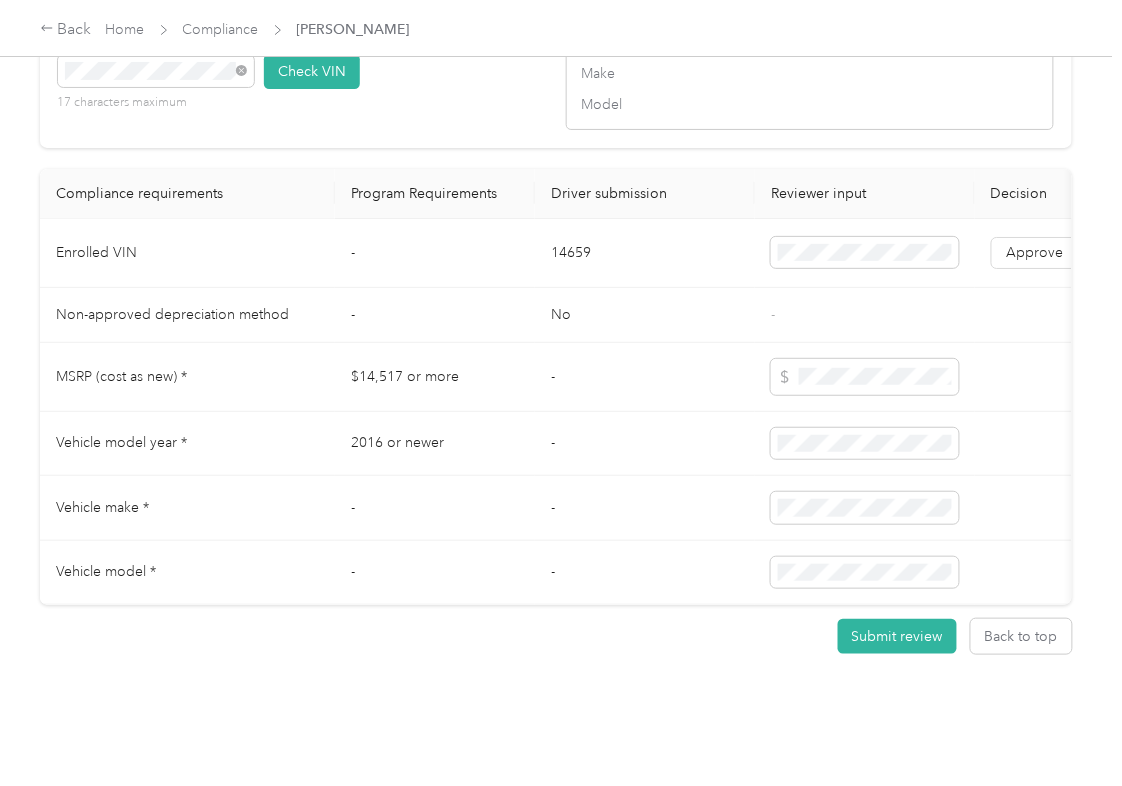 drag, startPoint x: 324, startPoint y: 112, endPoint x: 617, endPoint y: 224, distance: 313.67657 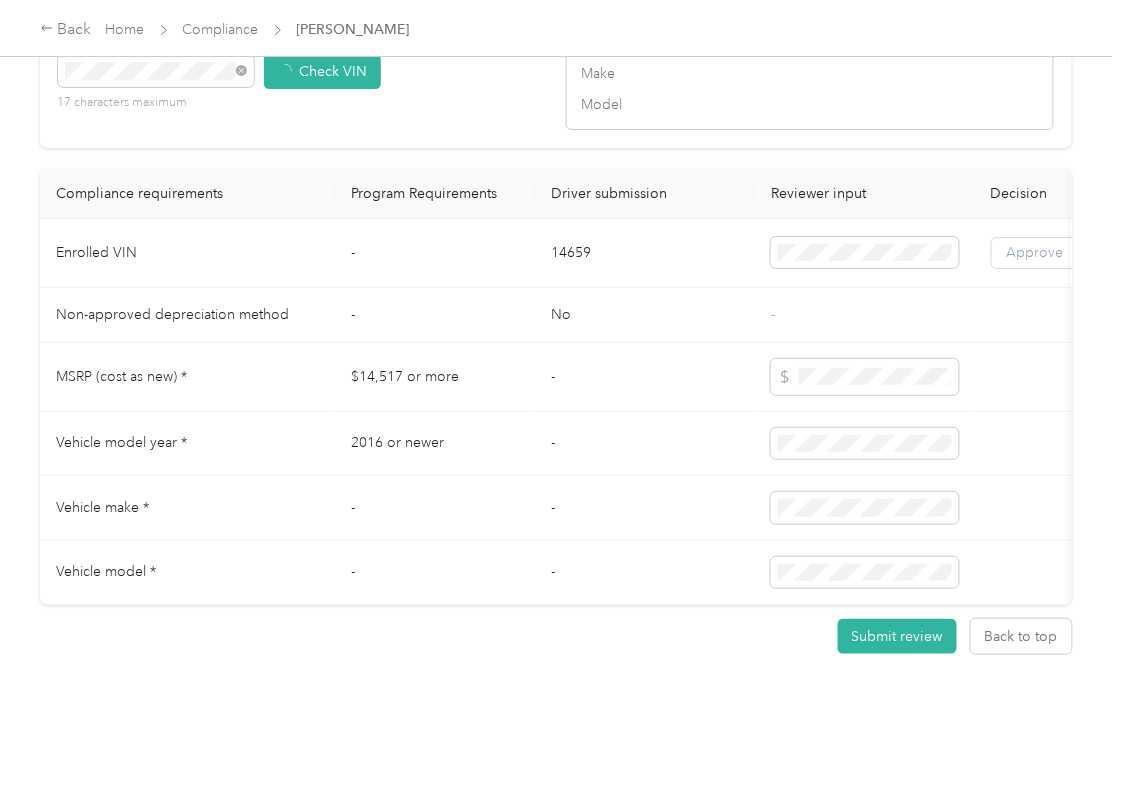 click on "Approve" at bounding box center [1035, 252] 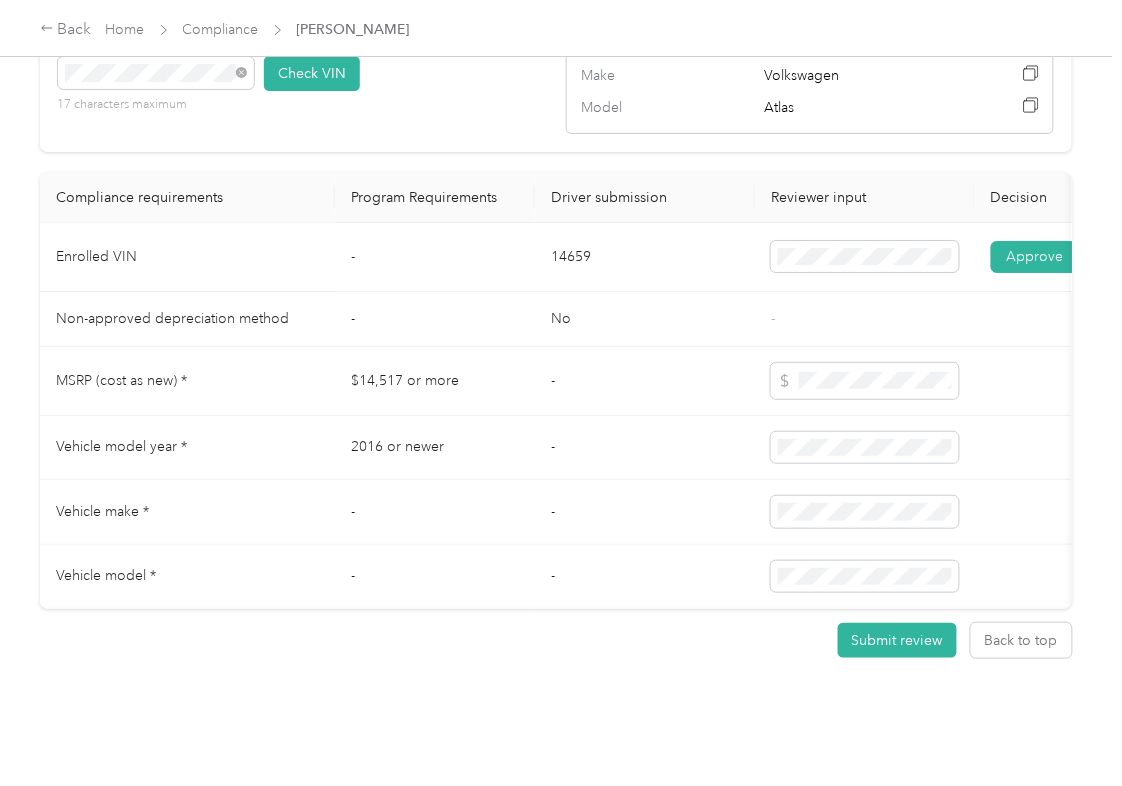 scroll, scrollTop: 1736, scrollLeft: 0, axis: vertical 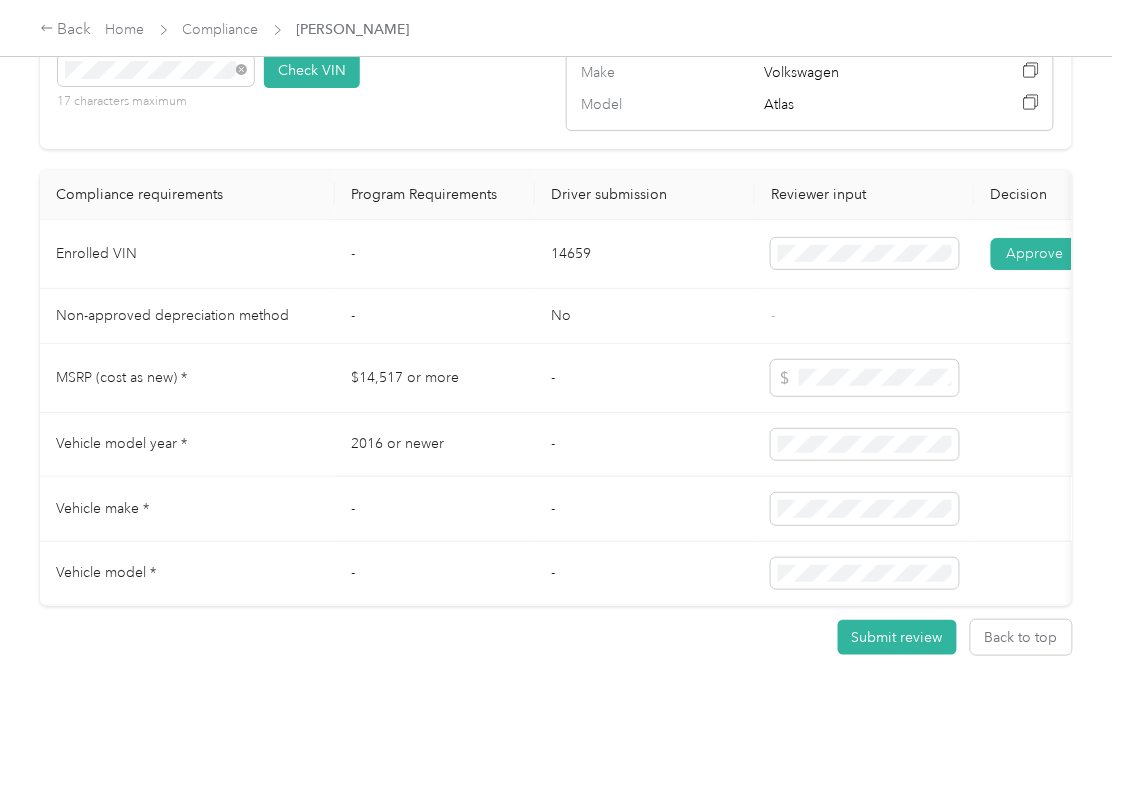 click on "-" at bounding box center (645, 445) 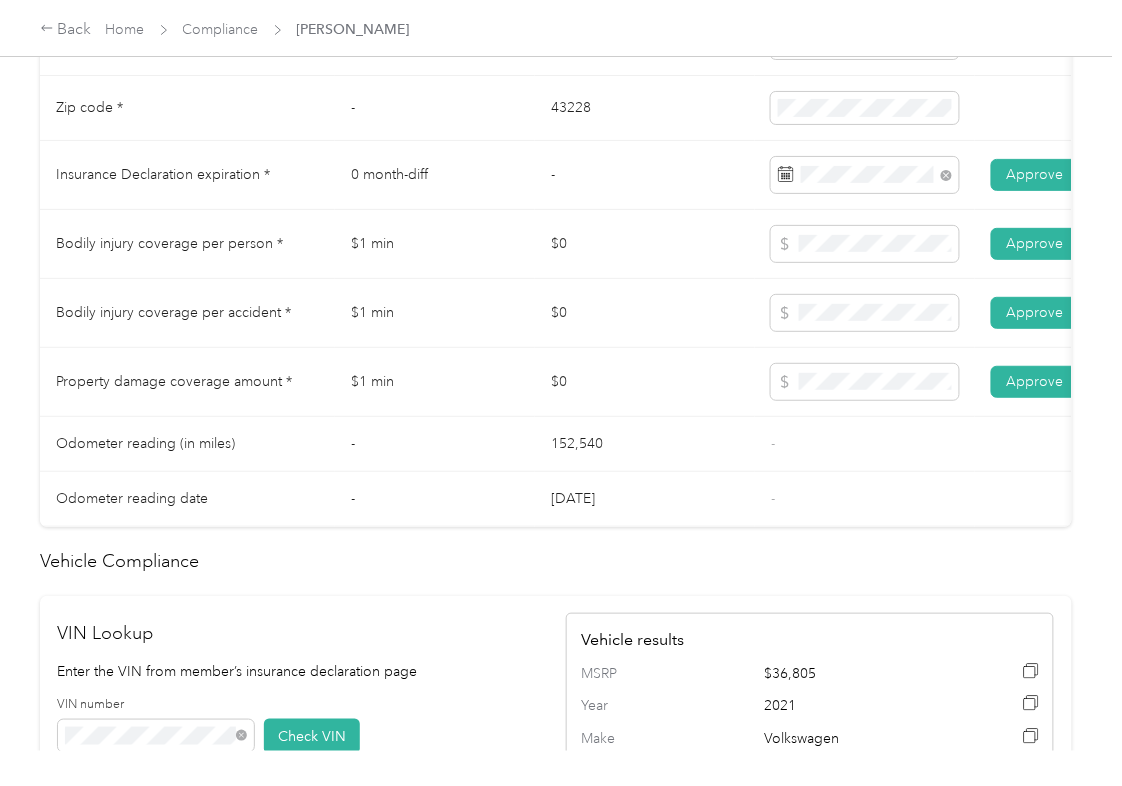 scroll, scrollTop: 1069, scrollLeft: 0, axis: vertical 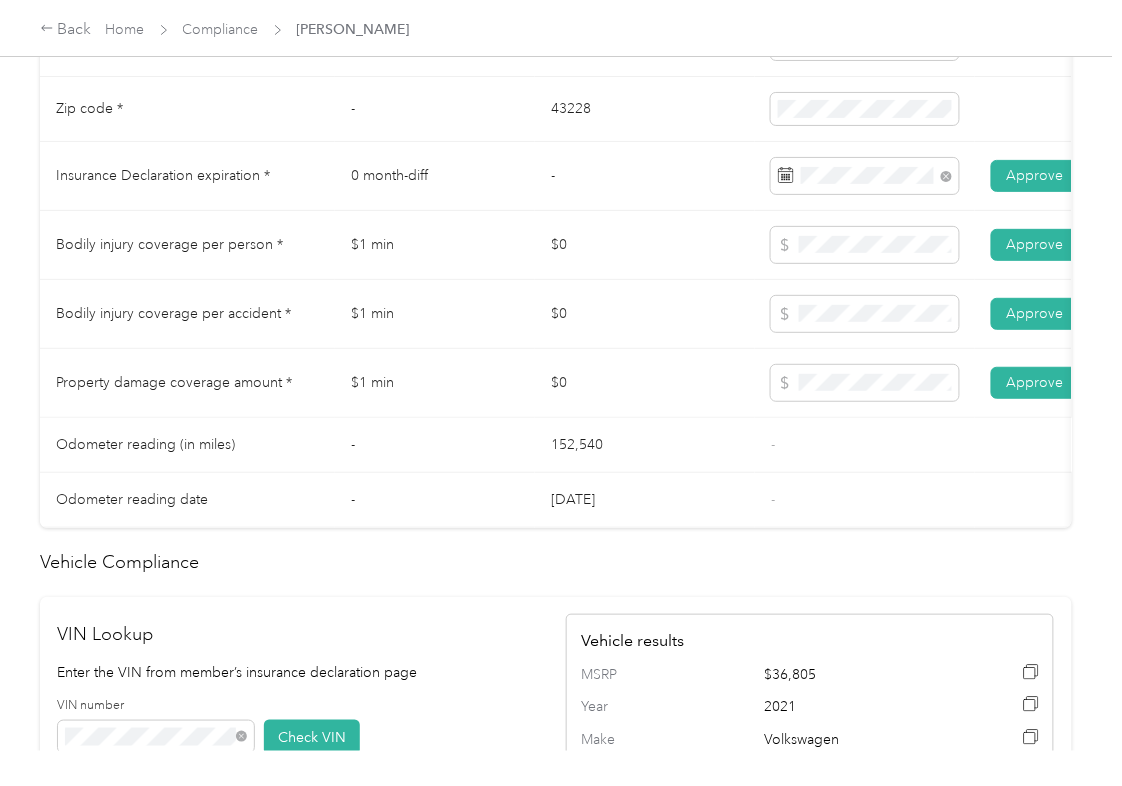 click on "152,540" at bounding box center (645, 445) 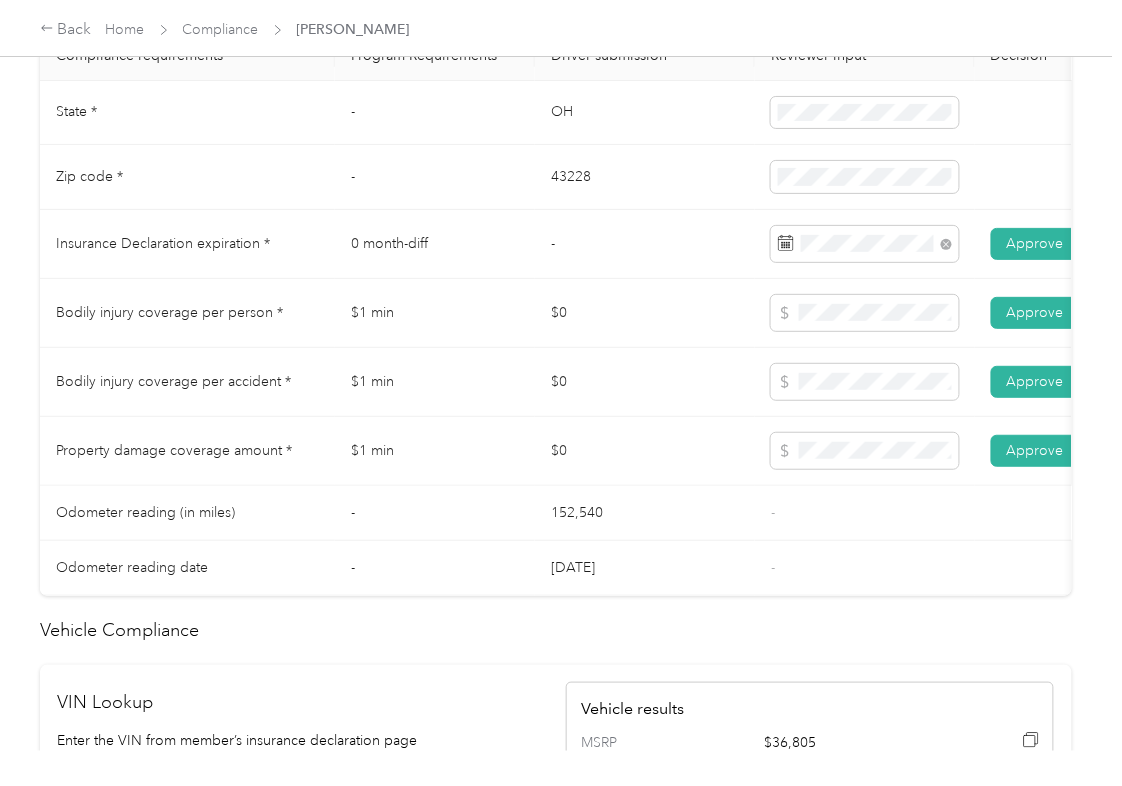 scroll, scrollTop: 936, scrollLeft: 0, axis: vertical 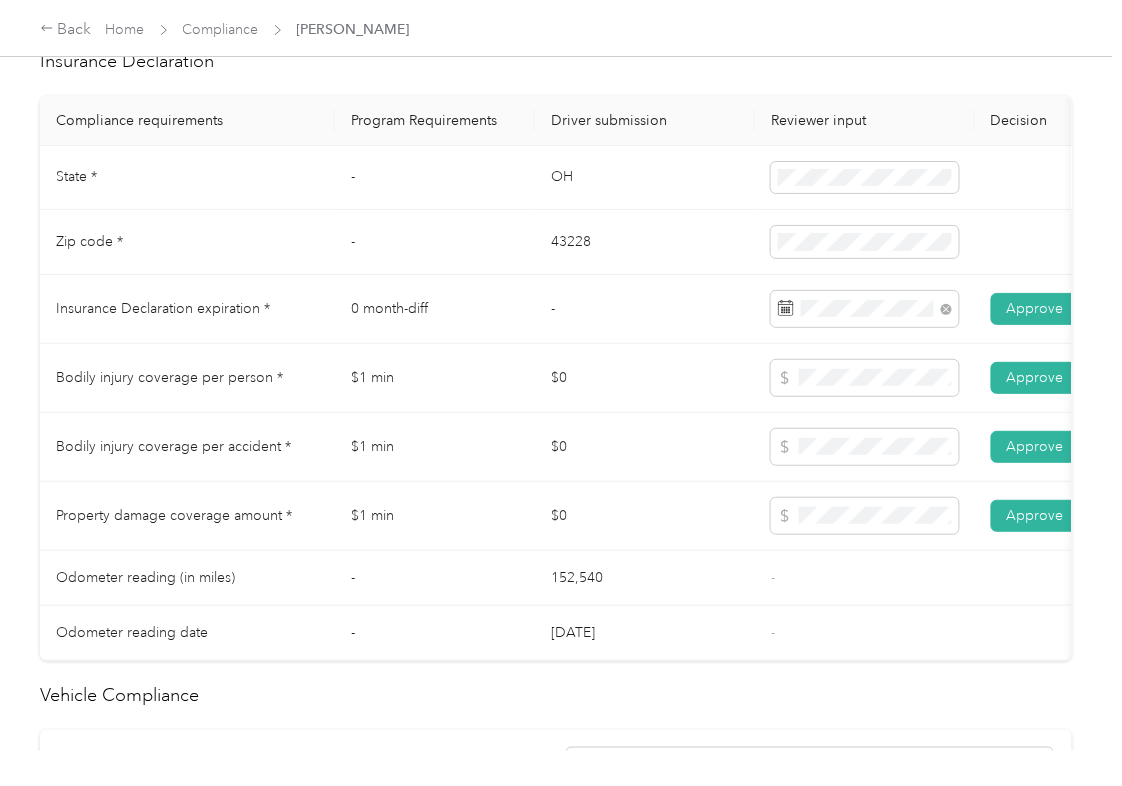 click on "OH" at bounding box center [645, 178] 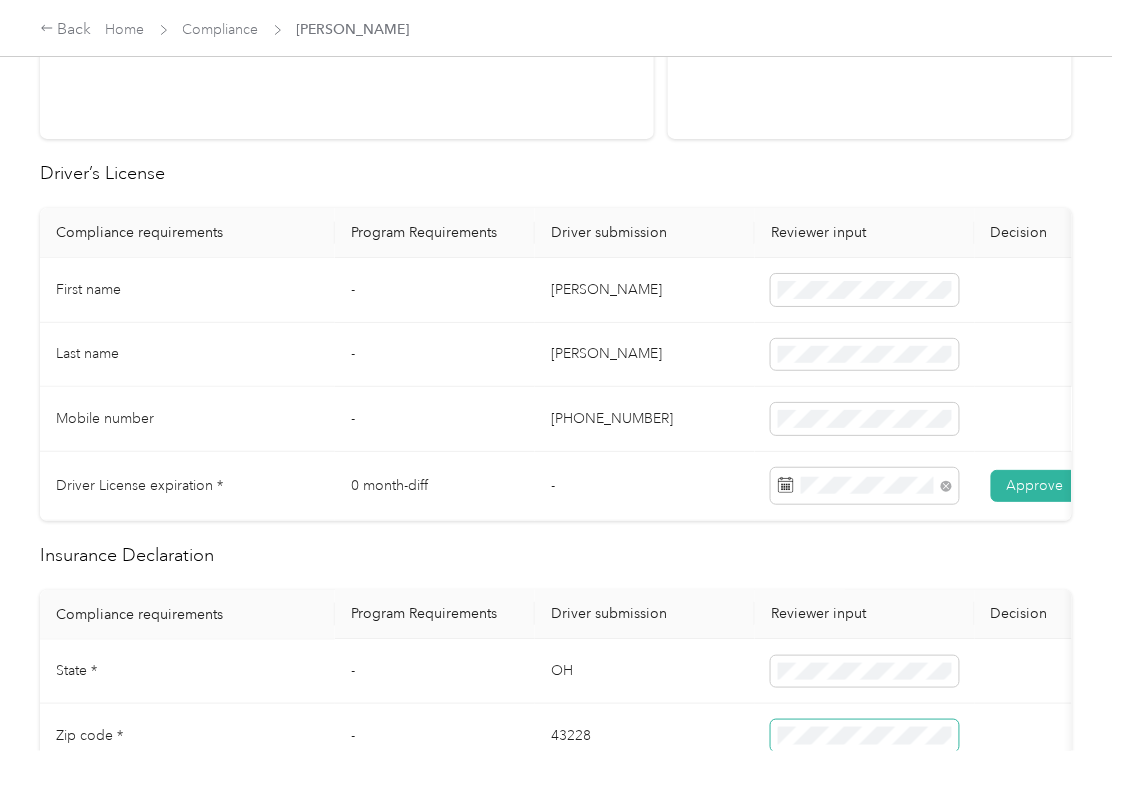 scroll, scrollTop: 0, scrollLeft: 0, axis: both 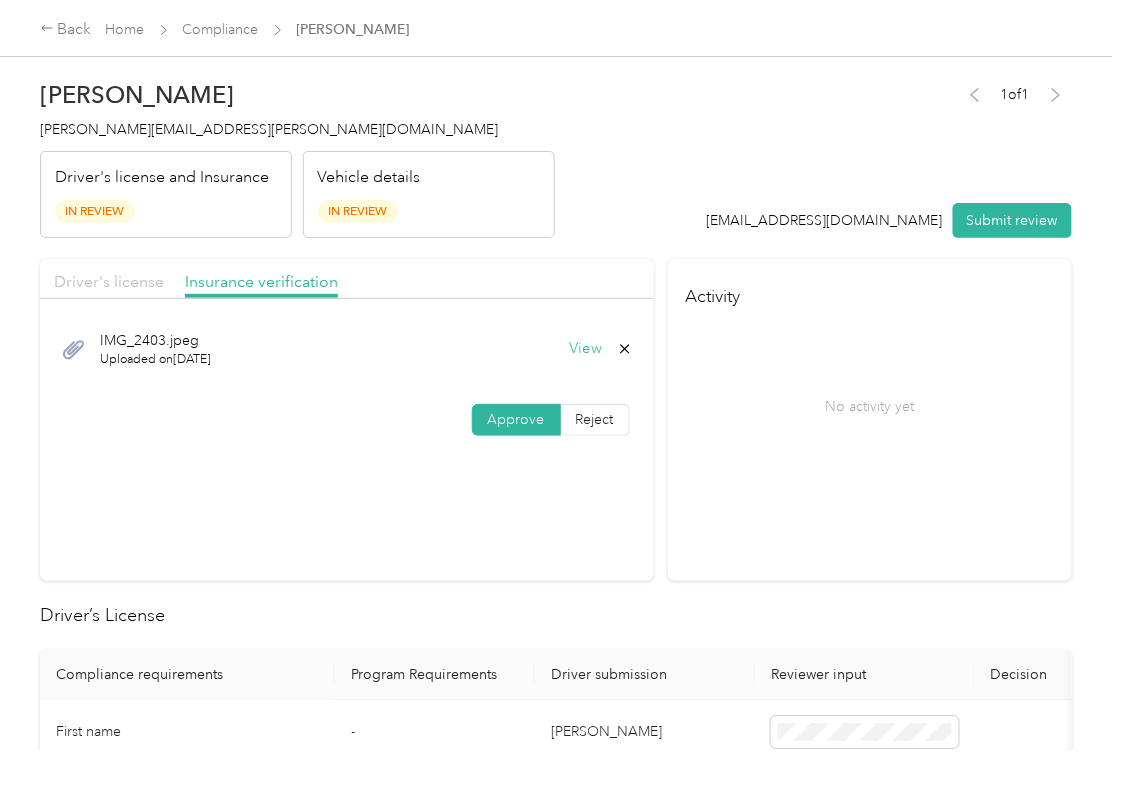 click on "Driver's license" at bounding box center (109, 281) 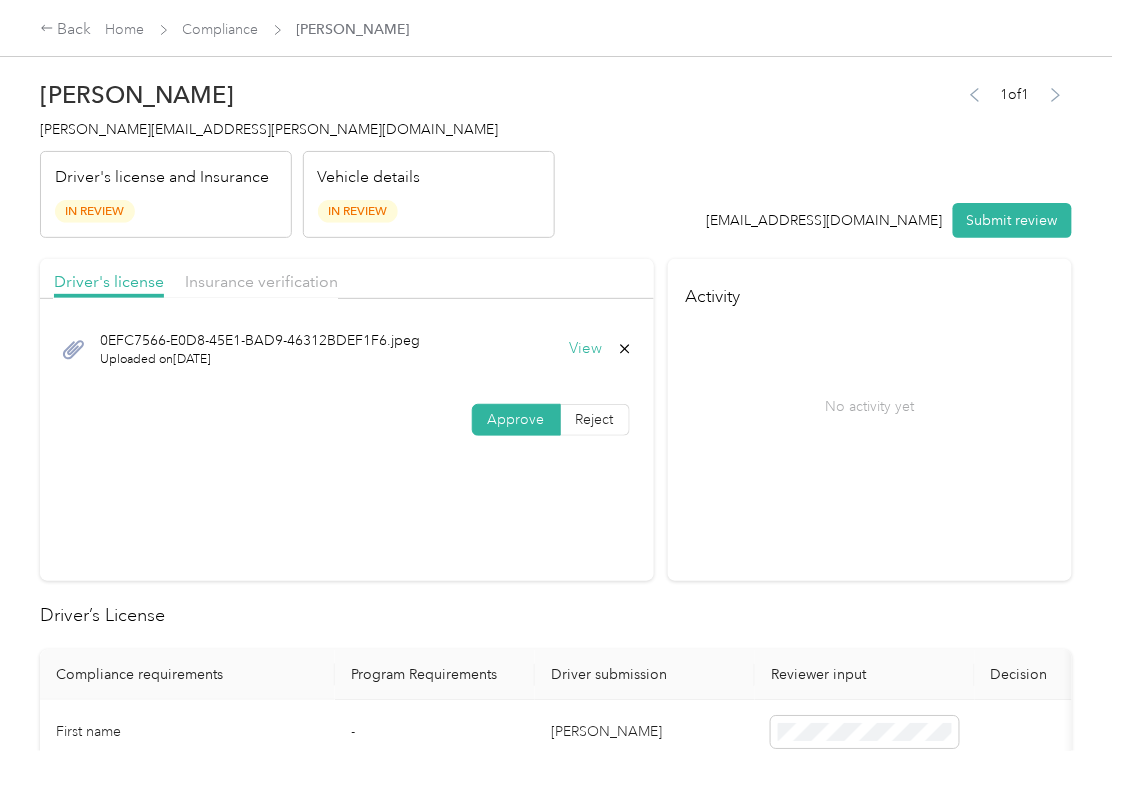 click on "View" at bounding box center [586, 349] 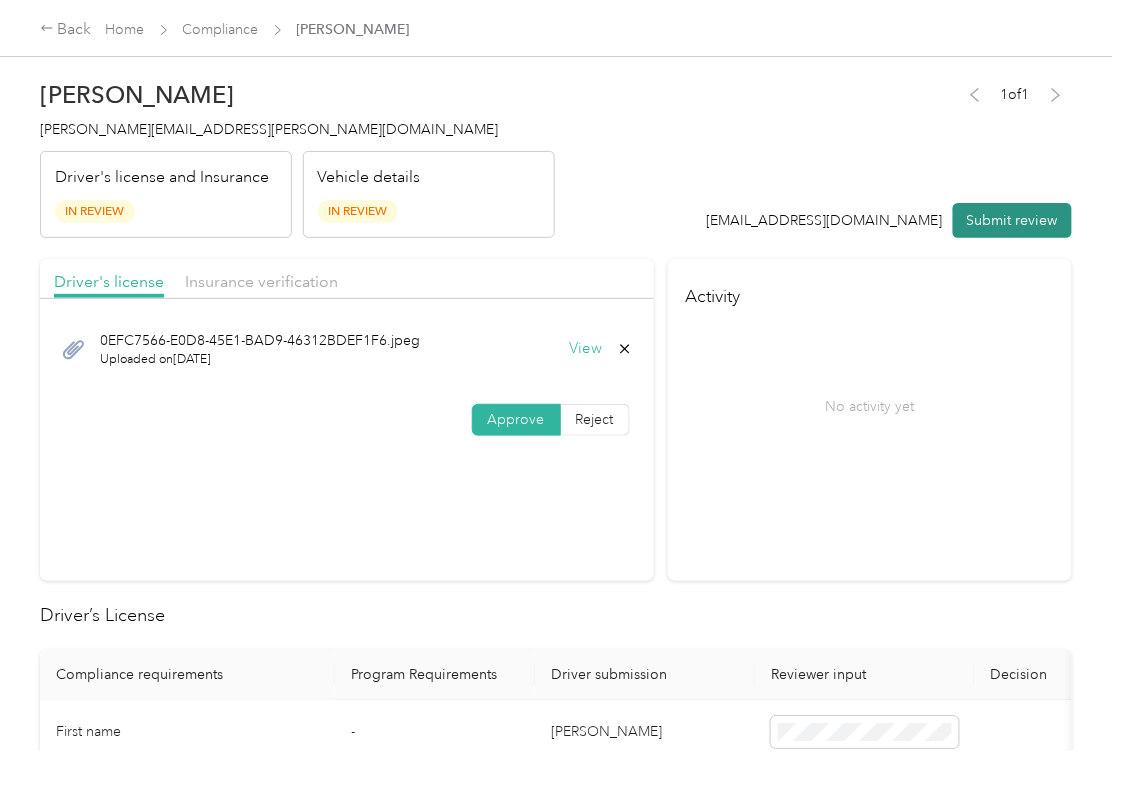 click on "Submit review" at bounding box center (1012, 220) 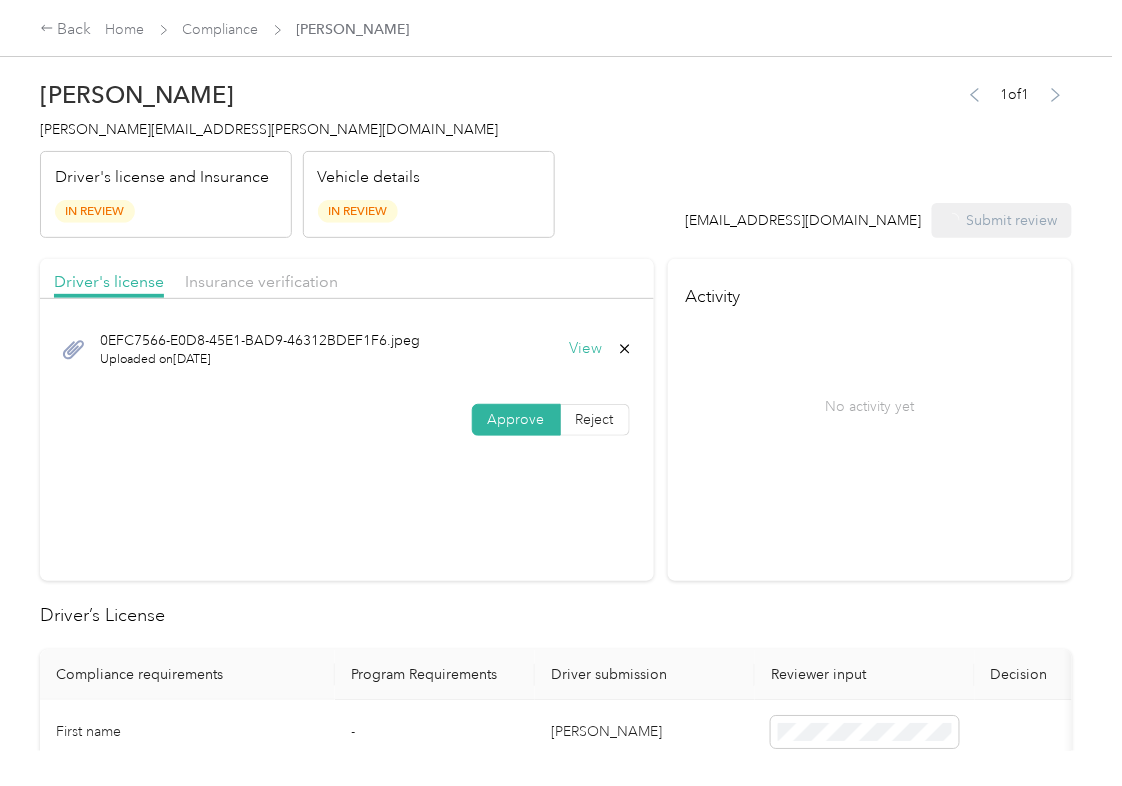 click on "[PERSON_NAME] [PERSON_NAME][EMAIL_ADDRESS][PERSON_NAME][DOMAIN_NAME] Driver's license and Insurance In Review Vehicle details In Review" at bounding box center [297, 154] 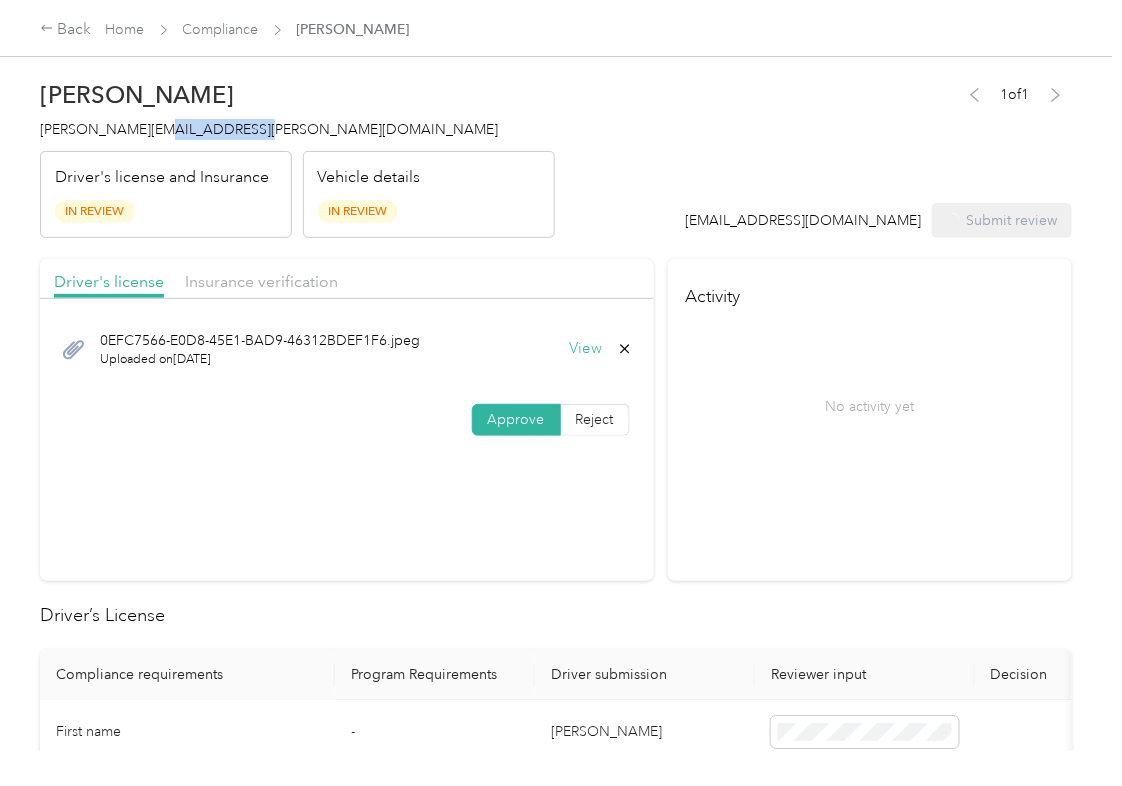 click on "[PERSON_NAME] [PERSON_NAME][EMAIL_ADDRESS][PERSON_NAME][DOMAIN_NAME] Driver's license and Insurance In Review Vehicle details In Review" at bounding box center [297, 154] 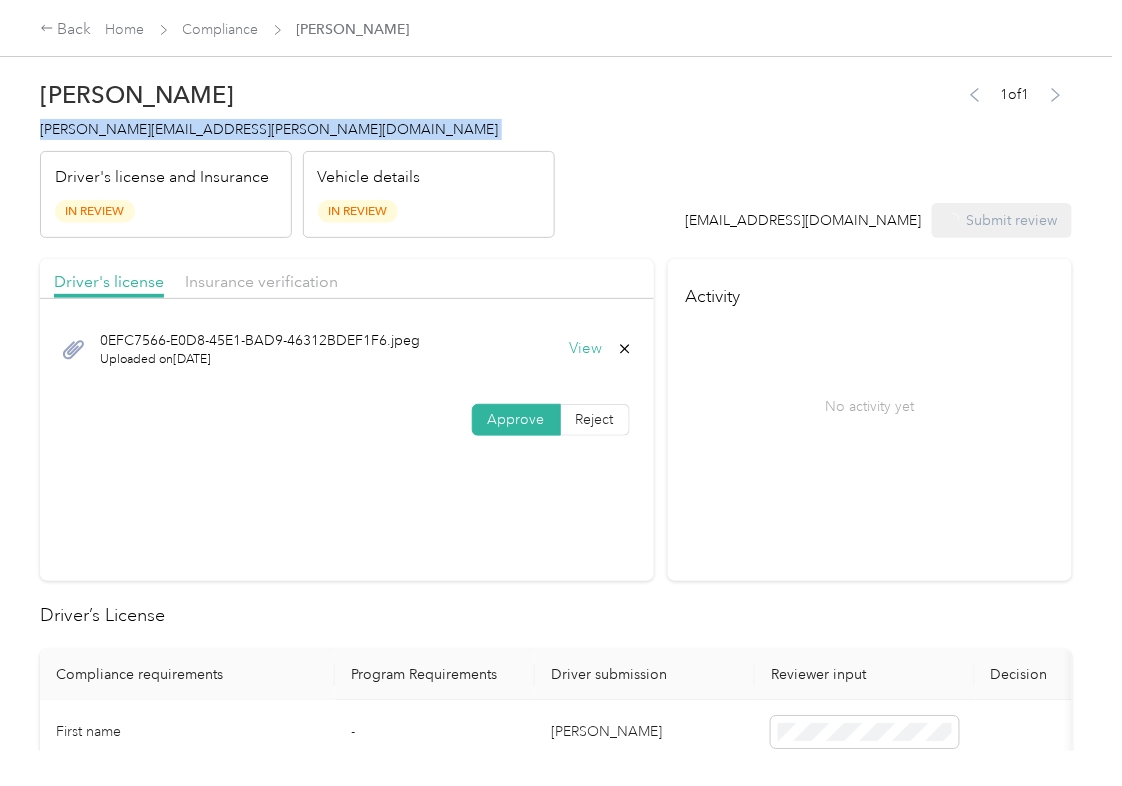 click on "[PERSON_NAME] [PERSON_NAME][EMAIL_ADDRESS][PERSON_NAME][DOMAIN_NAME] Driver's license and Insurance In Review Vehicle details In Review" at bounding box center [297, 154] 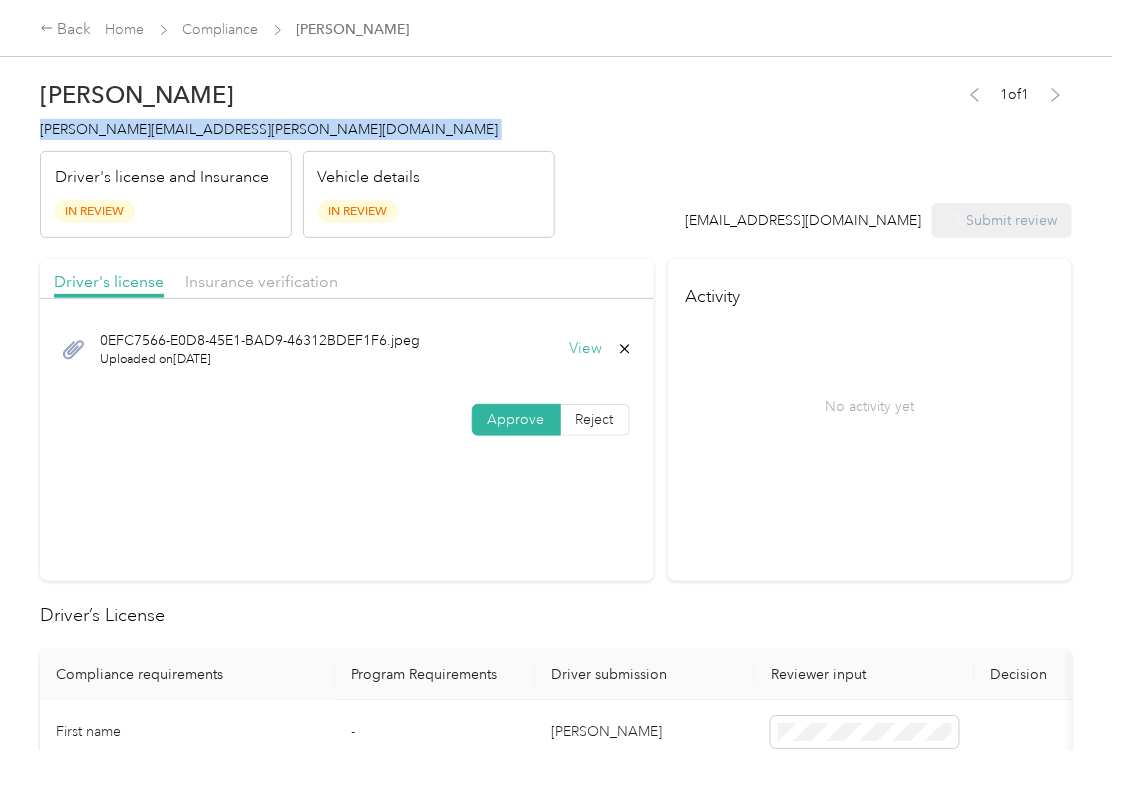 click on "[PERSON_NAME] [PERSON_NAME][EMAIL_ADDRESS][PERSON_NAME][DOMAIN_NAME] Driver's license and Insurance In Review Vehicle details In Review" at bounding box center [297, 154] 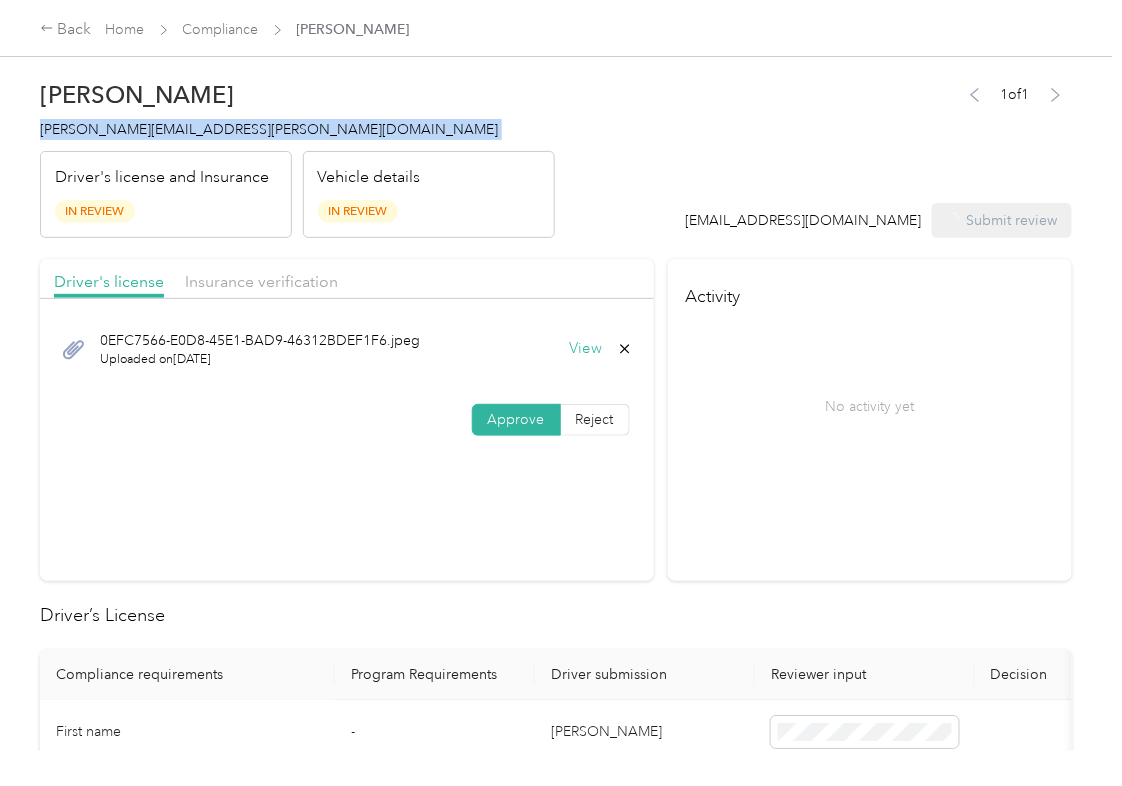 copy on "[PERSON_NAME][EMAIL_ADDRESS][PERSON_NAME][DOMAIN_NAME]" 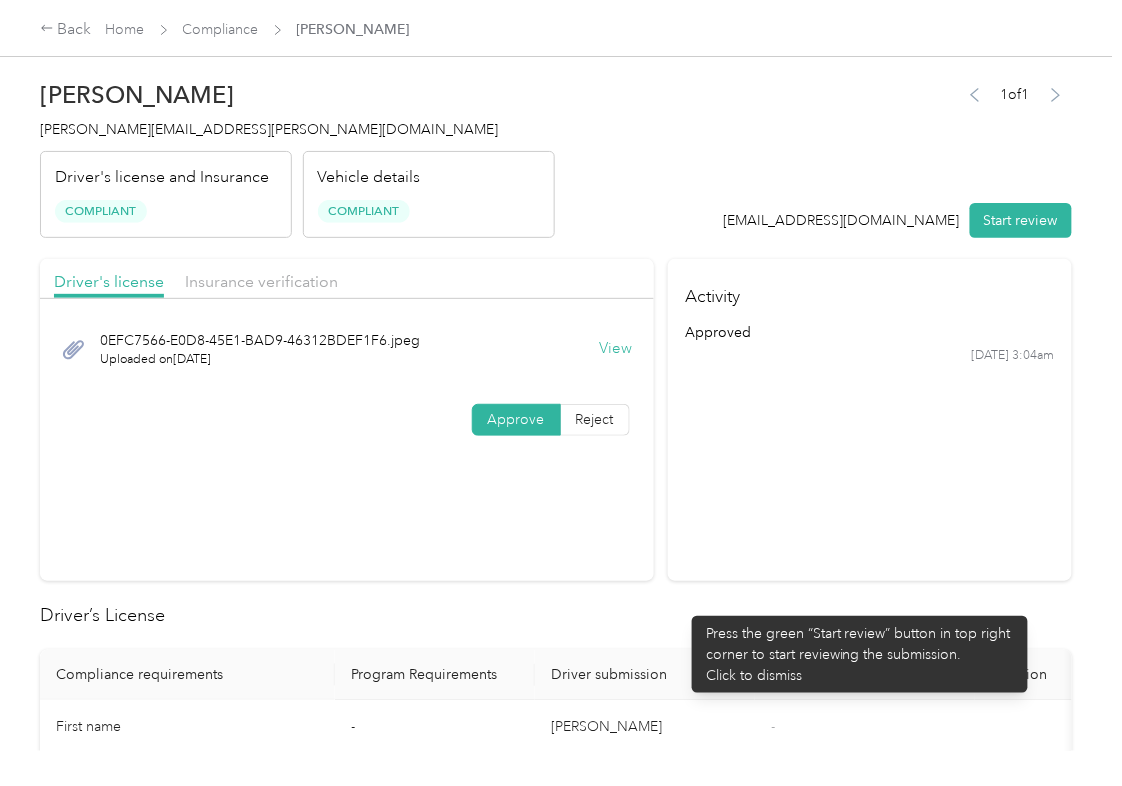 drag, startPoint x: 682, startPoint y: 606, endPoint x: 669, endPoint y: 585, distance: 24.698177 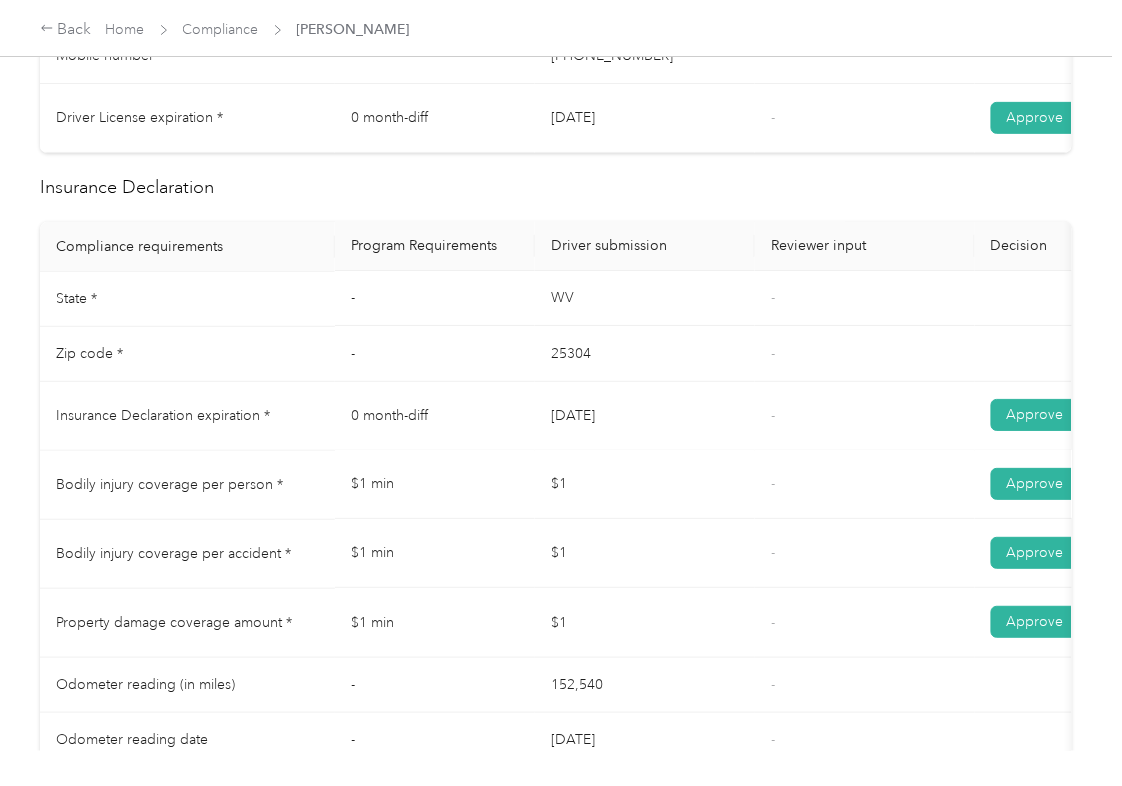 scroll, scrollTop: 800, scrollLeft: 0, axis: vertical 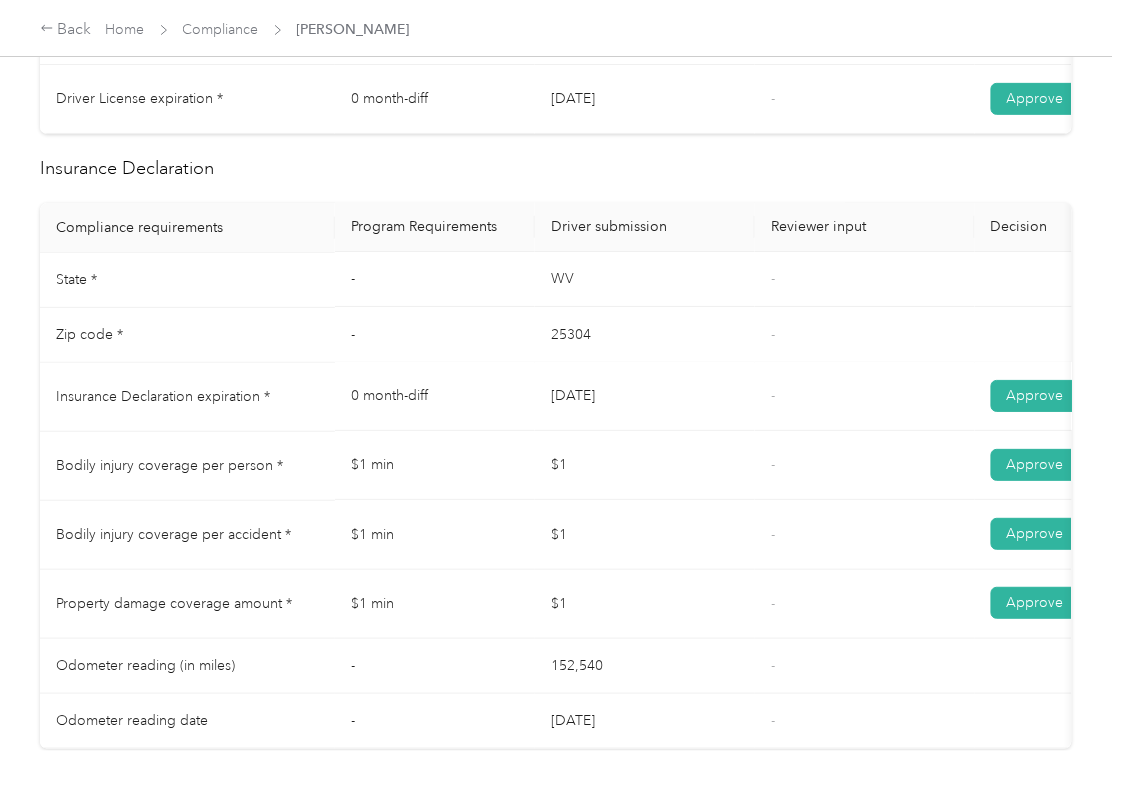 drag, startPoint x: 548, startPoint y: 412, endPoint x: 646, endPoint y: 410, distance: 98.02041 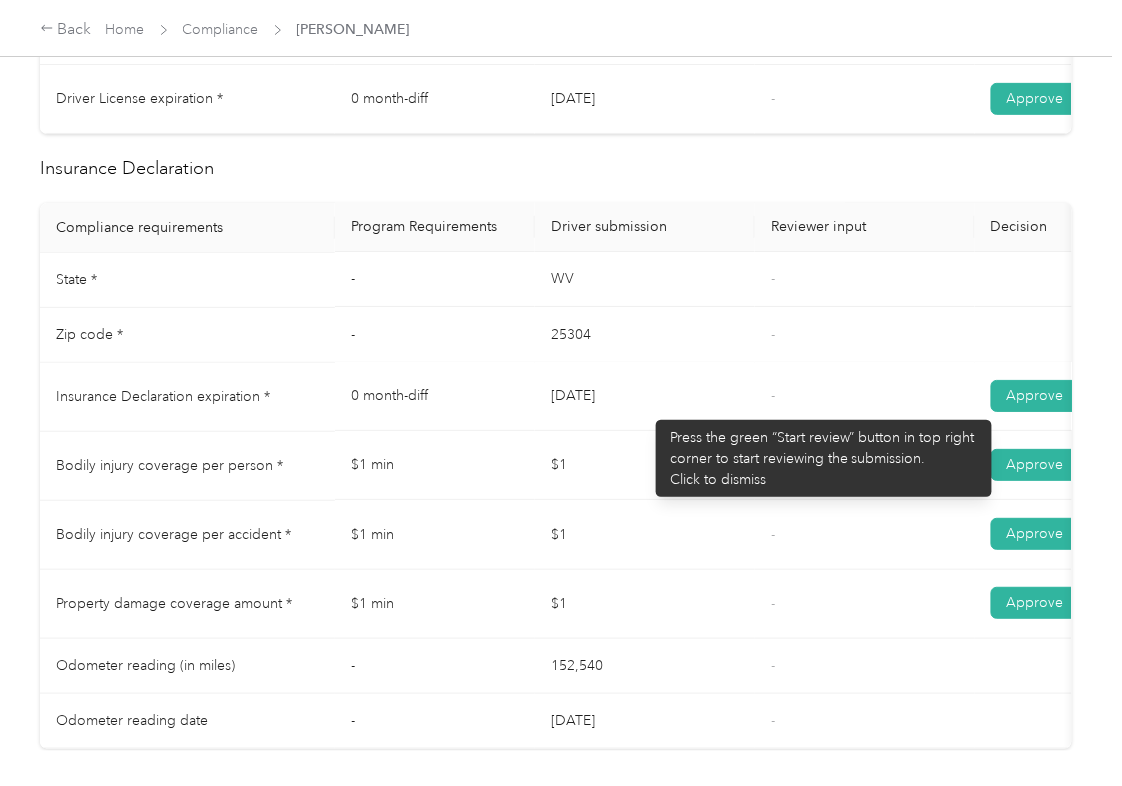 click on "[DATE]" at bounding box center (645, 397) 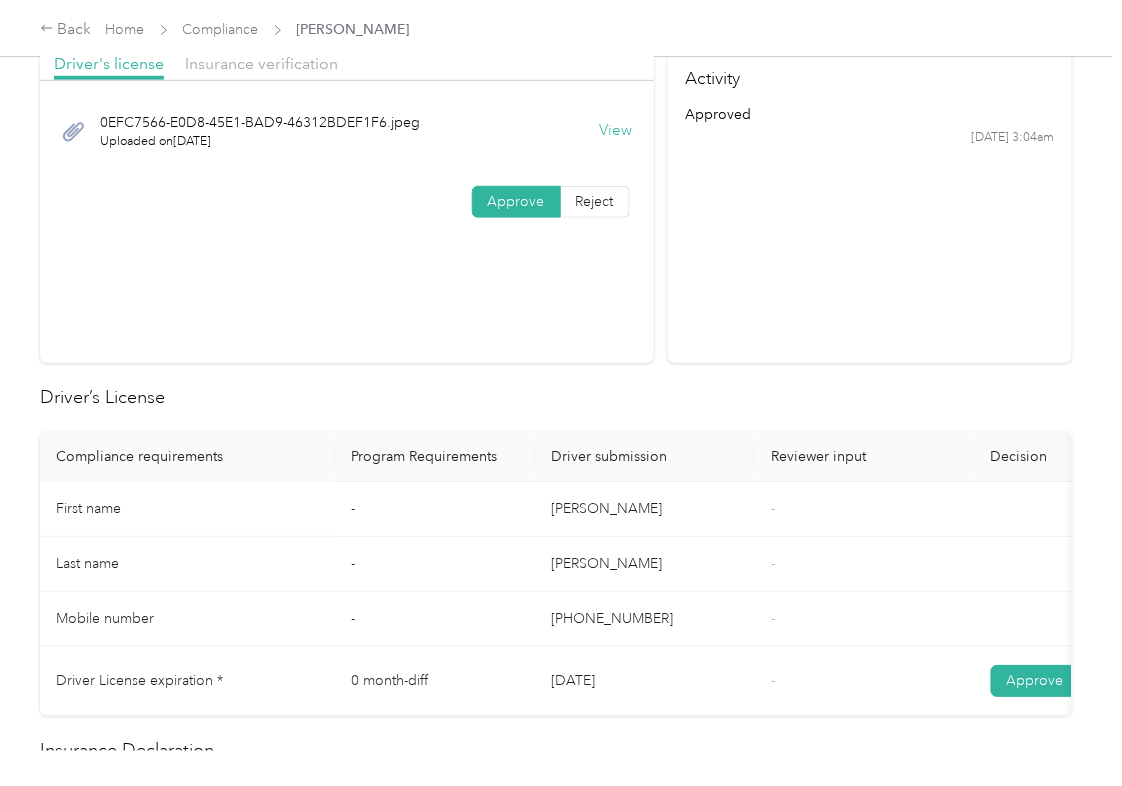 scroll, scrollTop: 0, scrollLeft: 0, axis: both 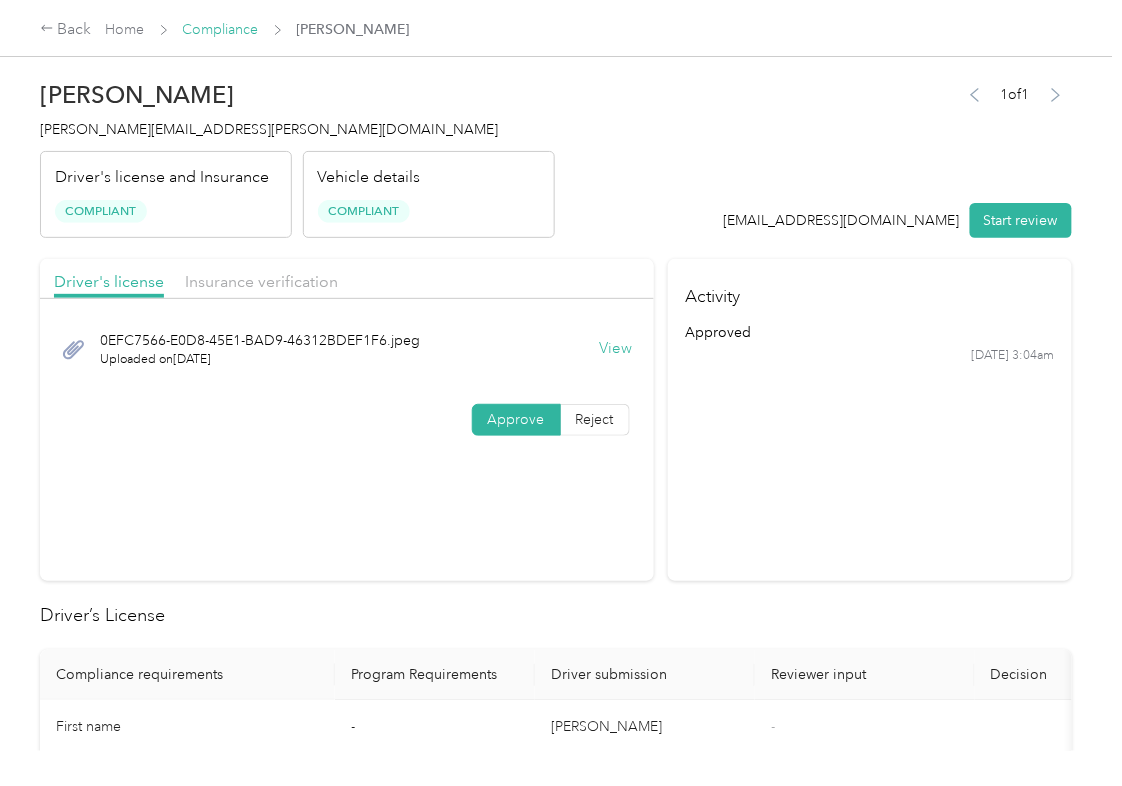 click on "Compliance" at bounding box center [221, 29] 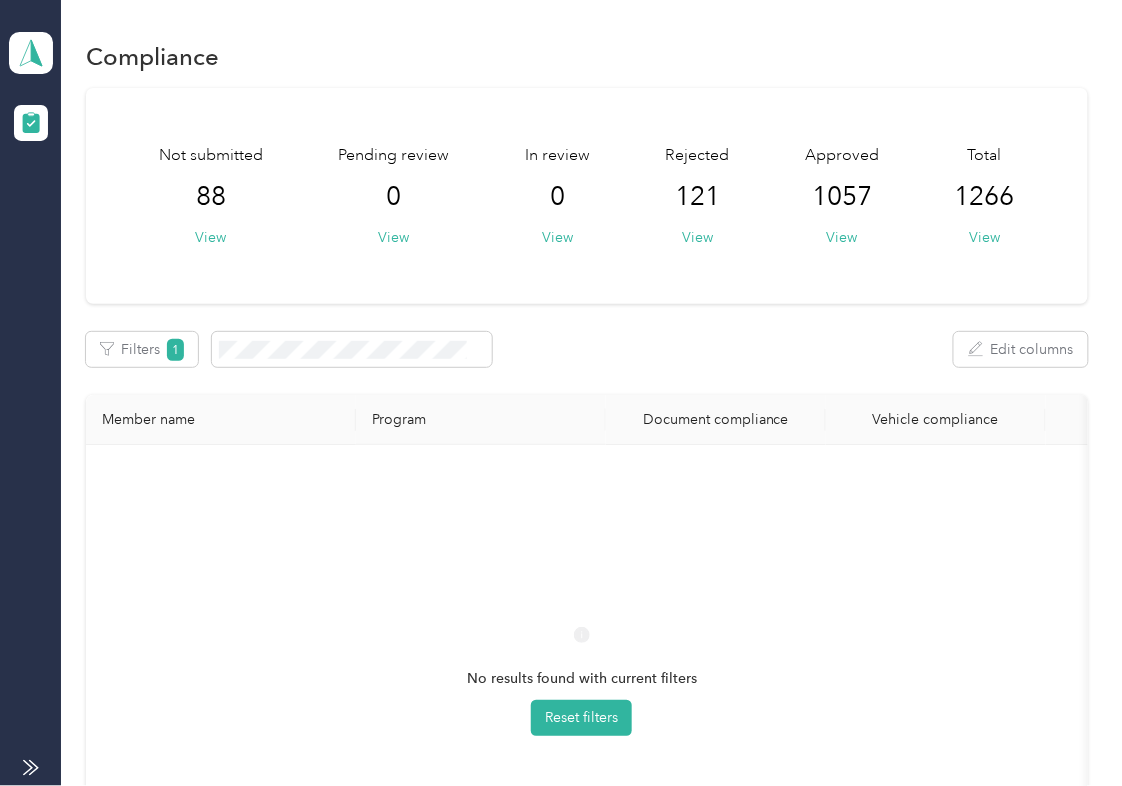 click on "Not submitted 88 View Pending review 0 View In review 0 View Rejected 121 View Approved 1057 View Total 1266 View" at bounding box center (587, 196) 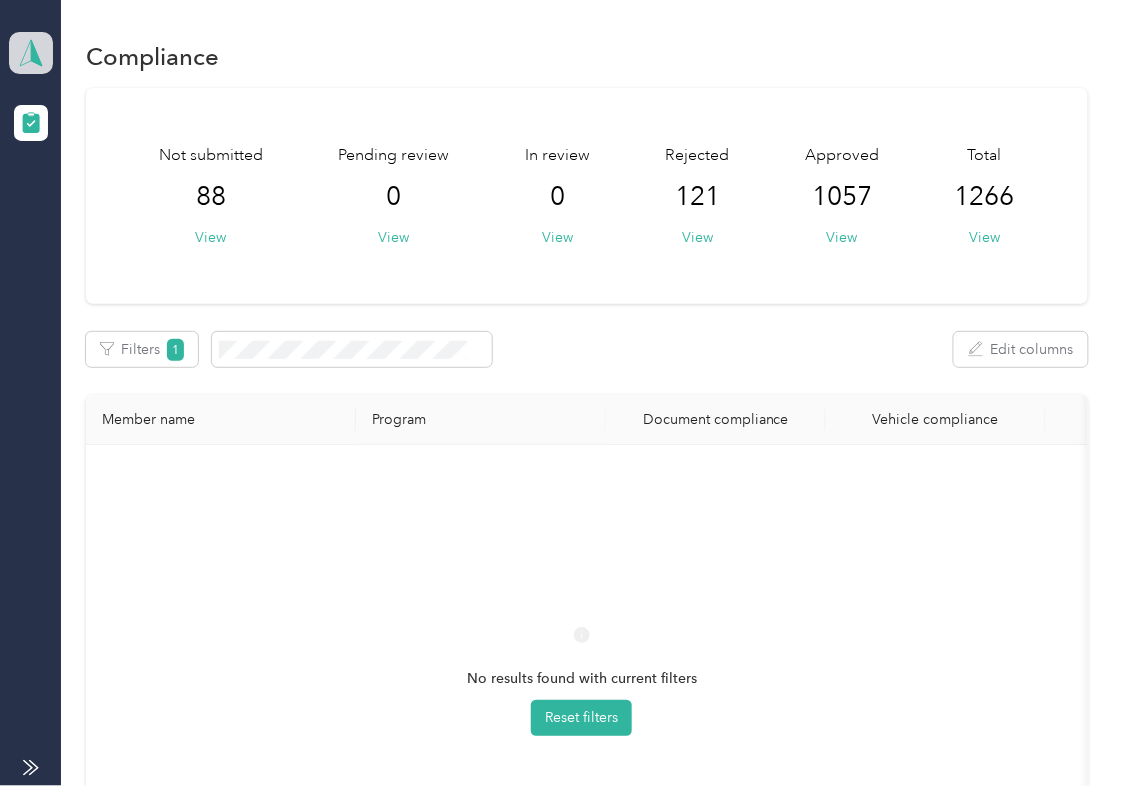 drag, startPoint x: 8, startPoint y: 42, endPoint x: 2, endPoint y: 60, distance: 18.973665 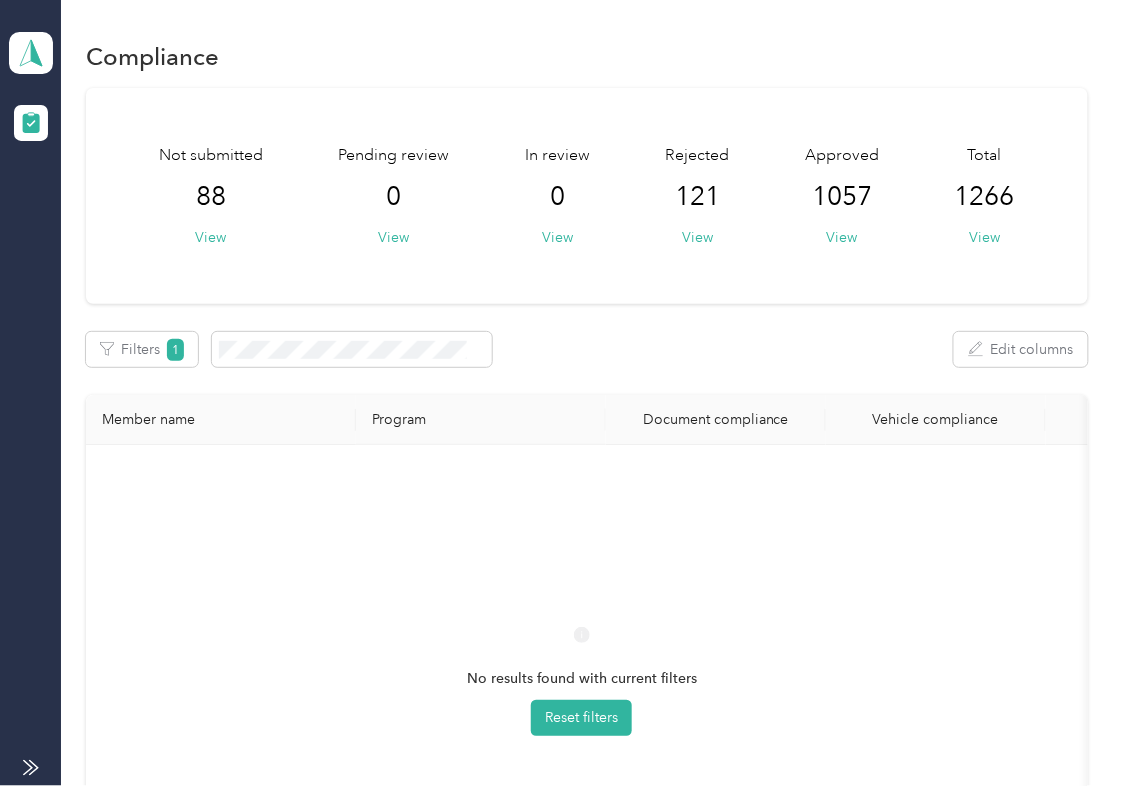 click on "Log out" at bounding box center (64, 209) 